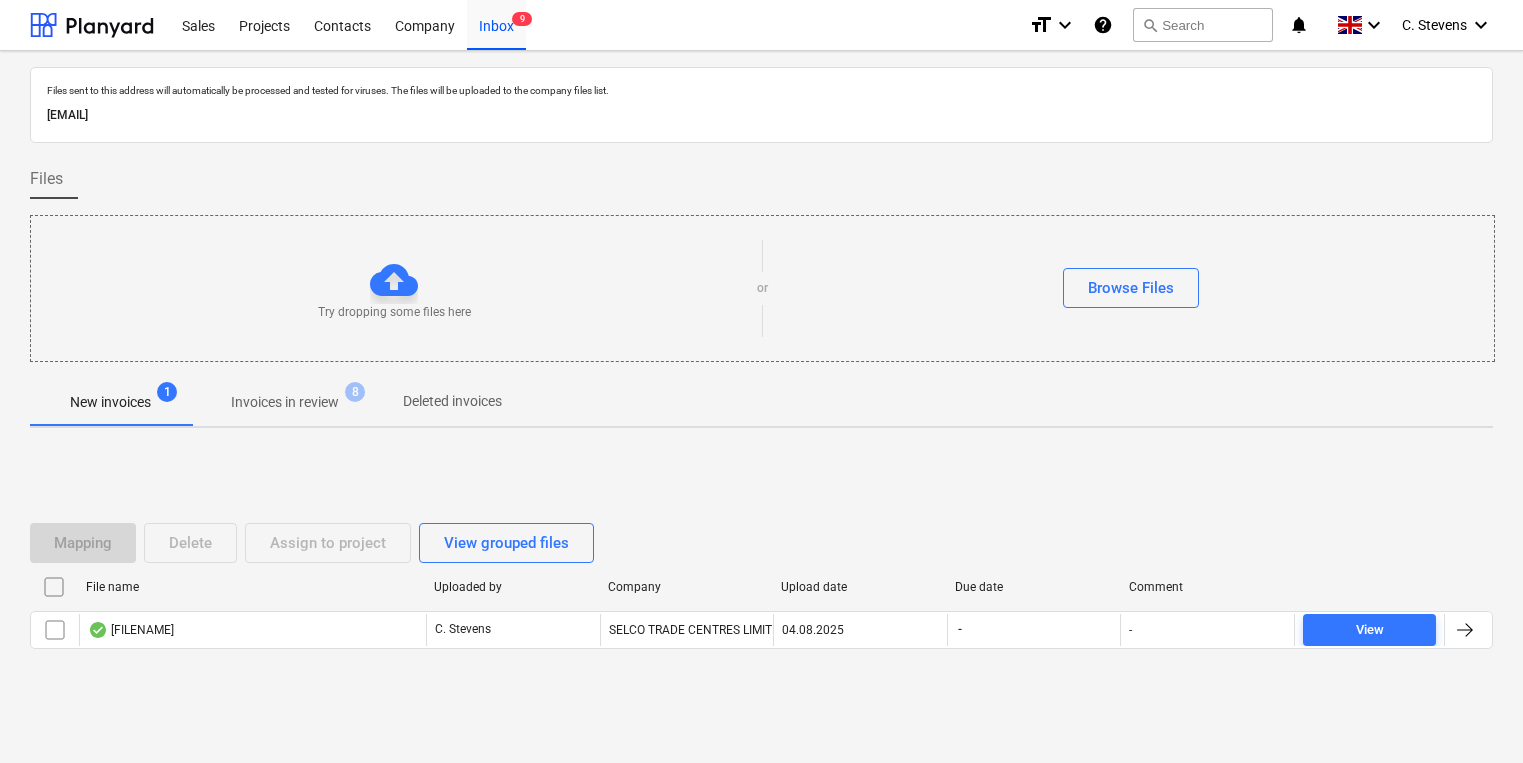 scroll, scrollTop: 11, scrollLeft: 0, axis: vertical 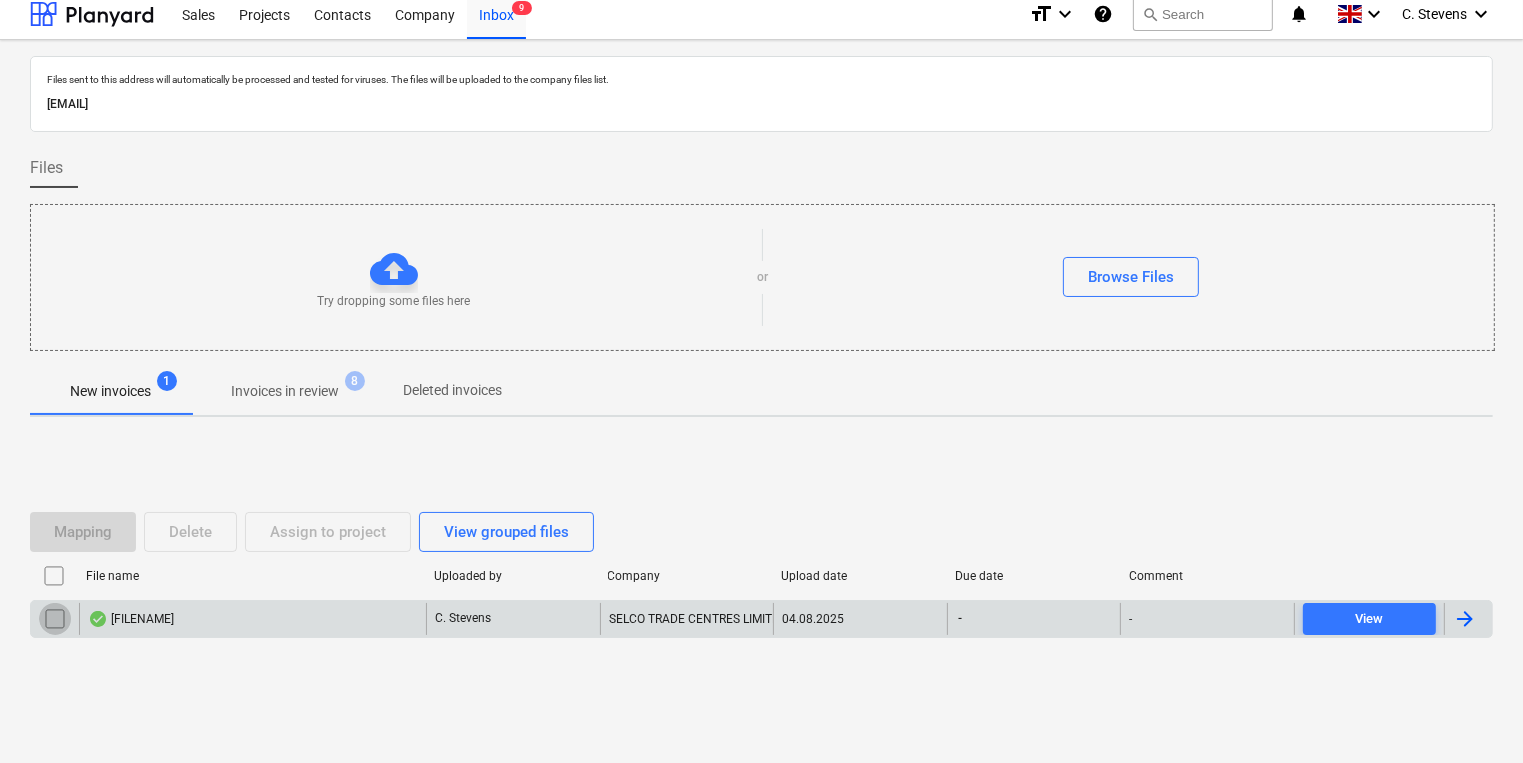 click at bounding box center [55, 619] 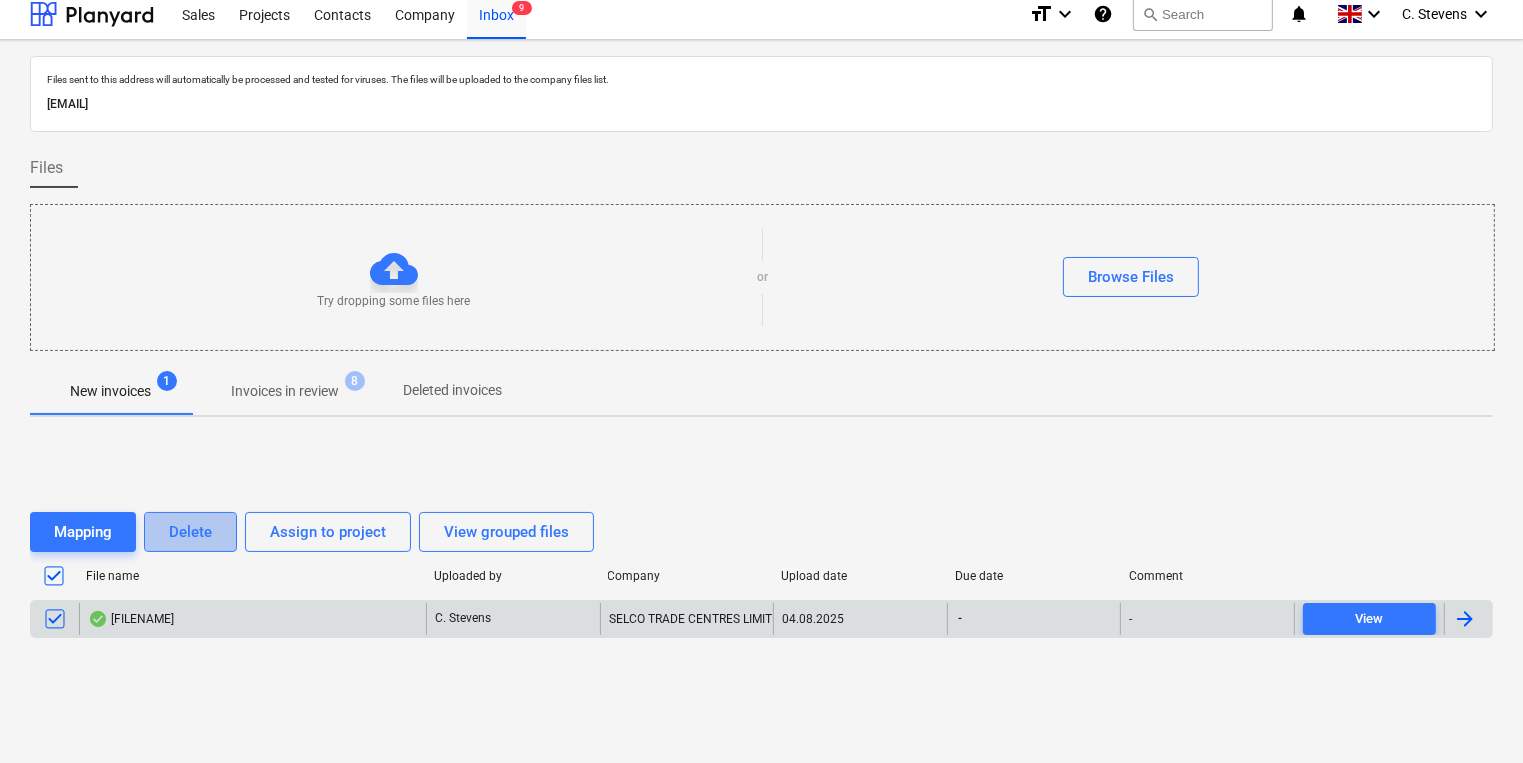 click on "Delete" at bounding box center [190, 532] 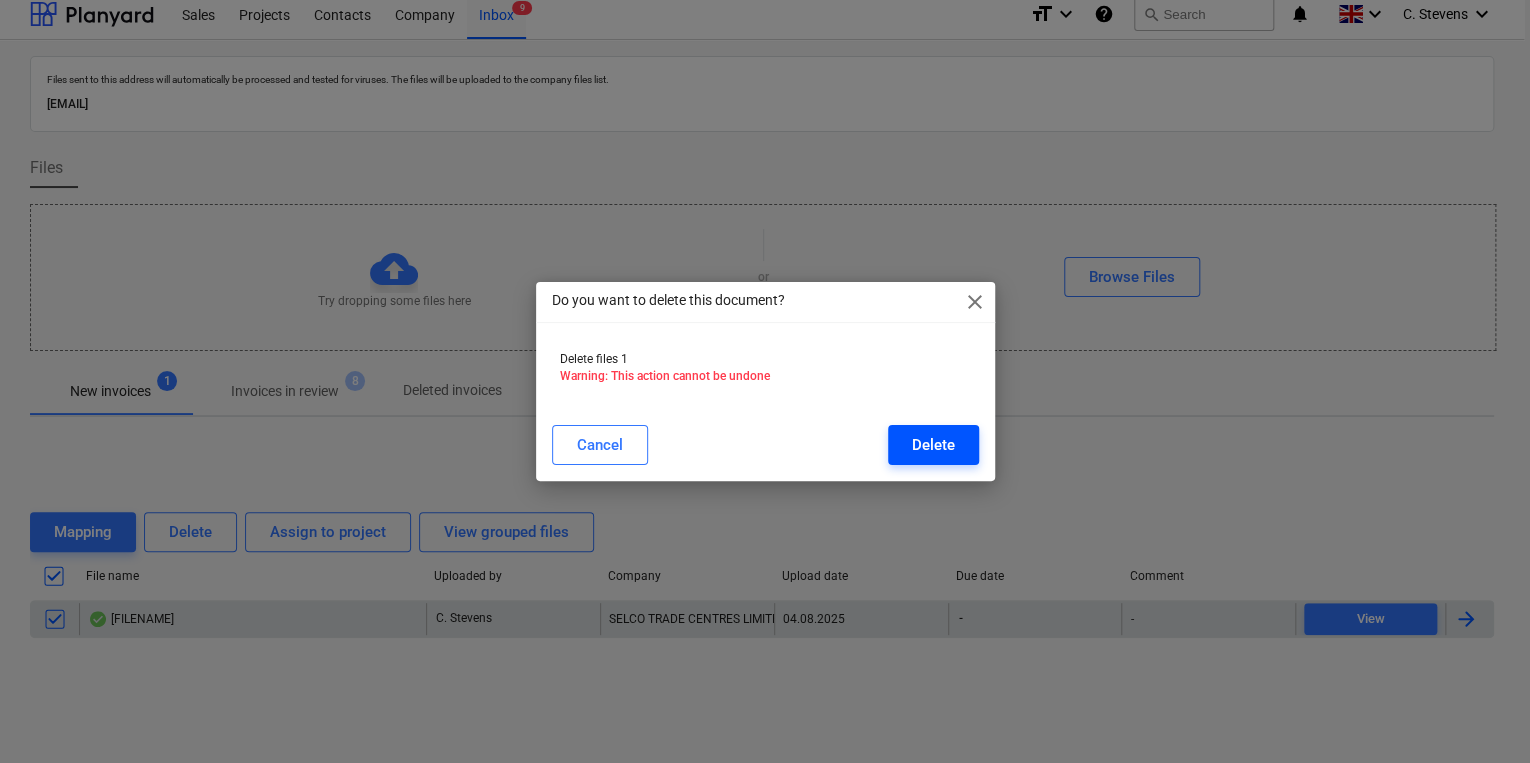 click on "Delete" at bounding box center (933, 445) 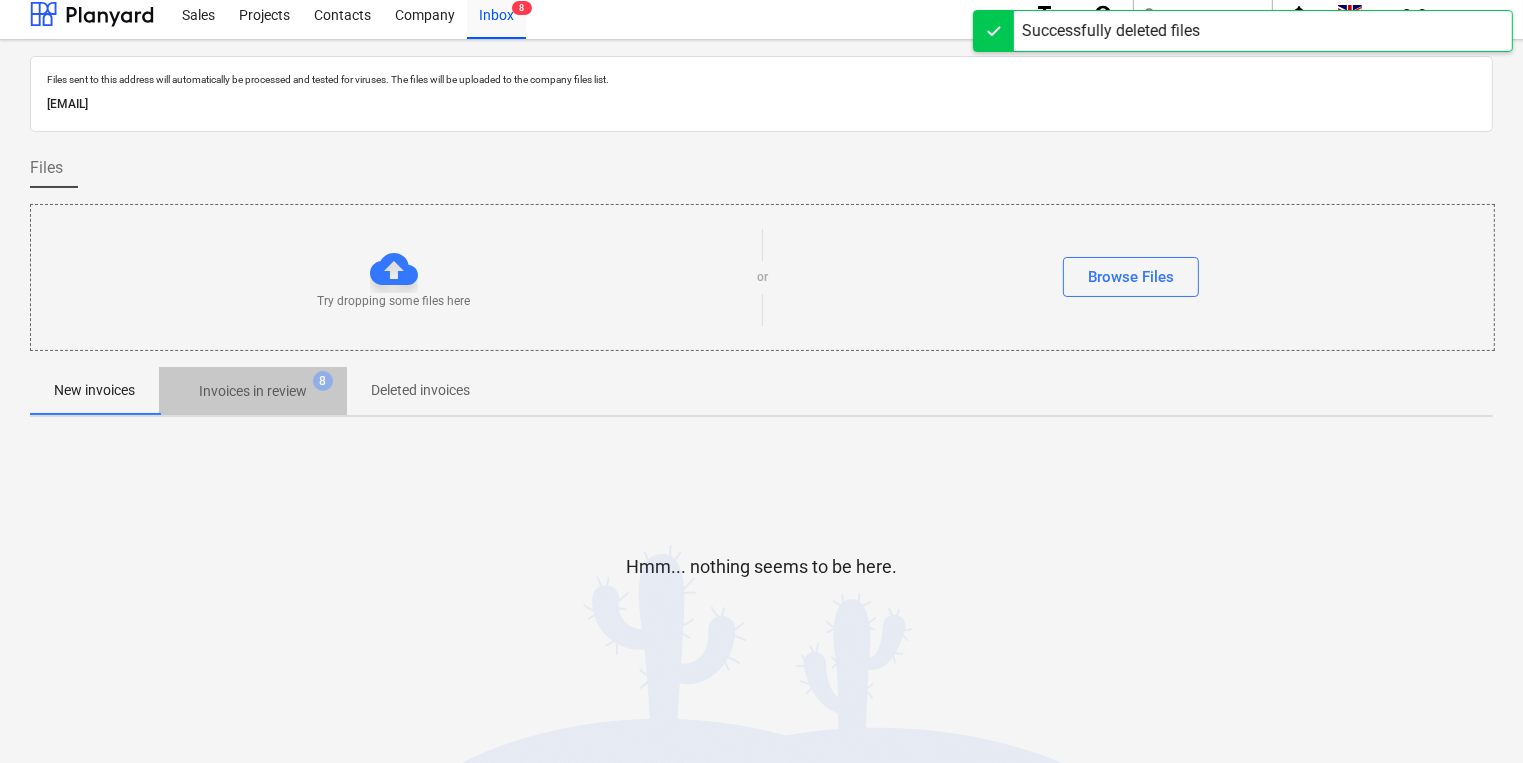 click on "Invoices in review" at bounding box center (253, 391) 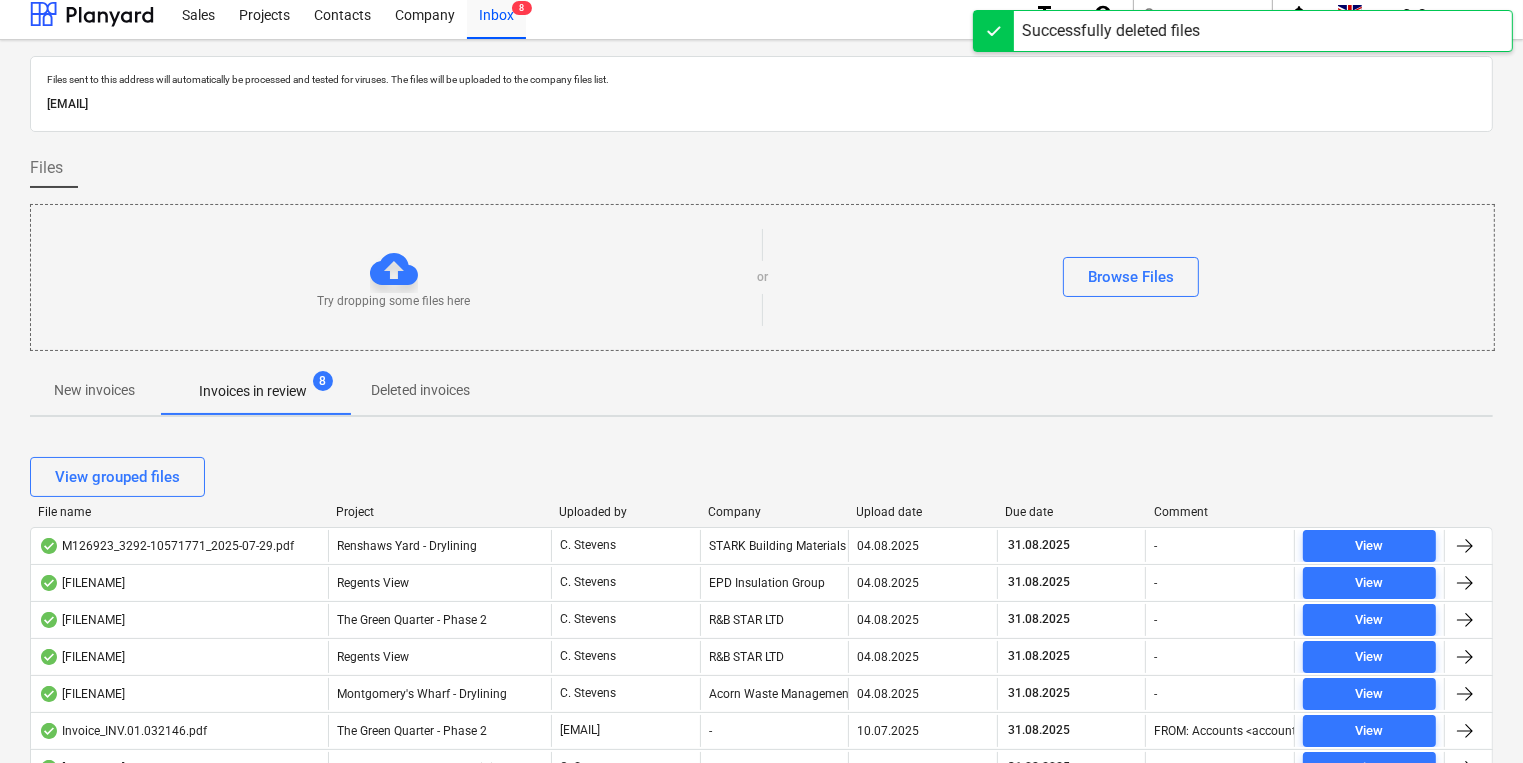 click on "Company" at bounding box center [774, 512] 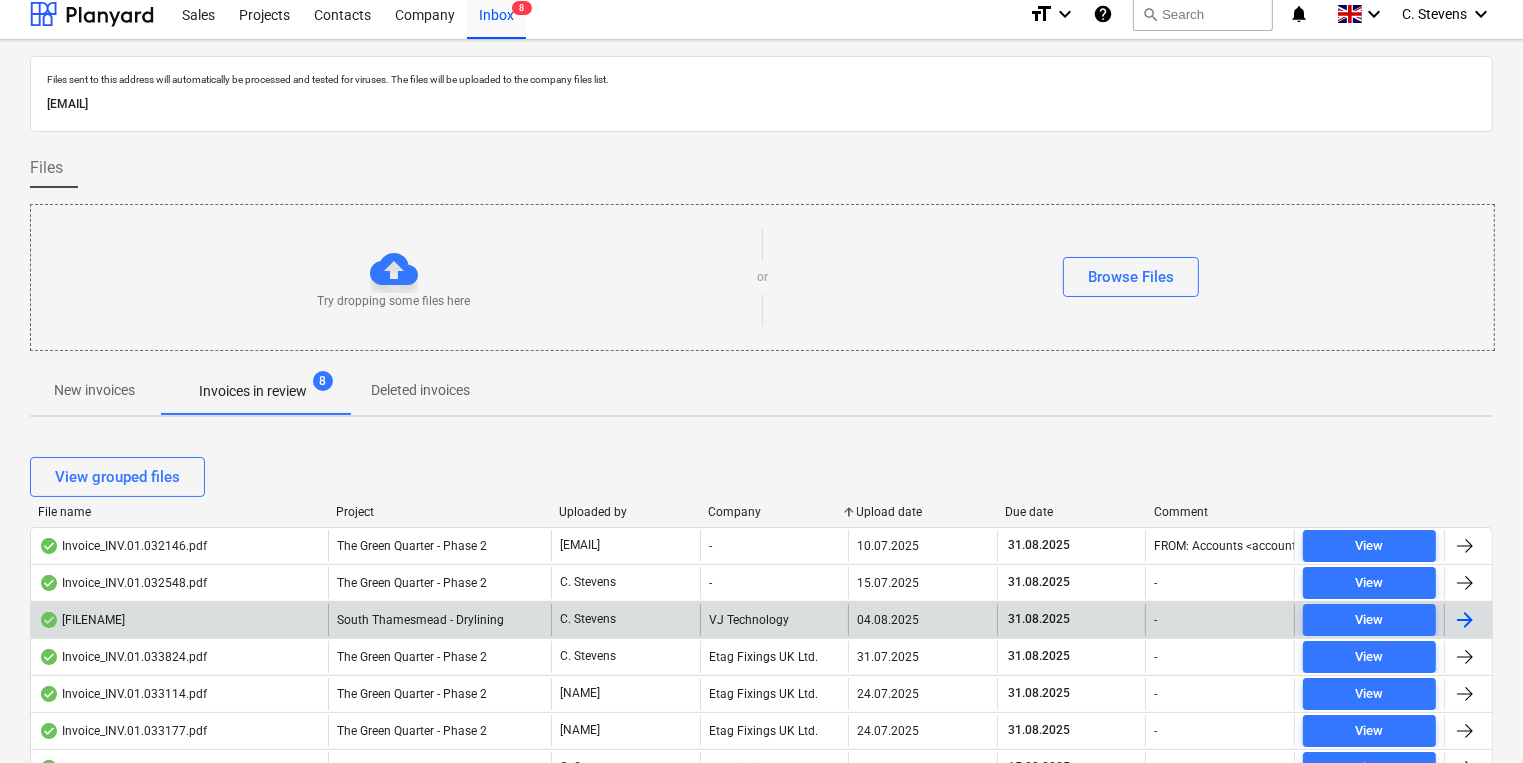 scroll, scrollTop: 411, scrollLeft: 0, axis: vertical 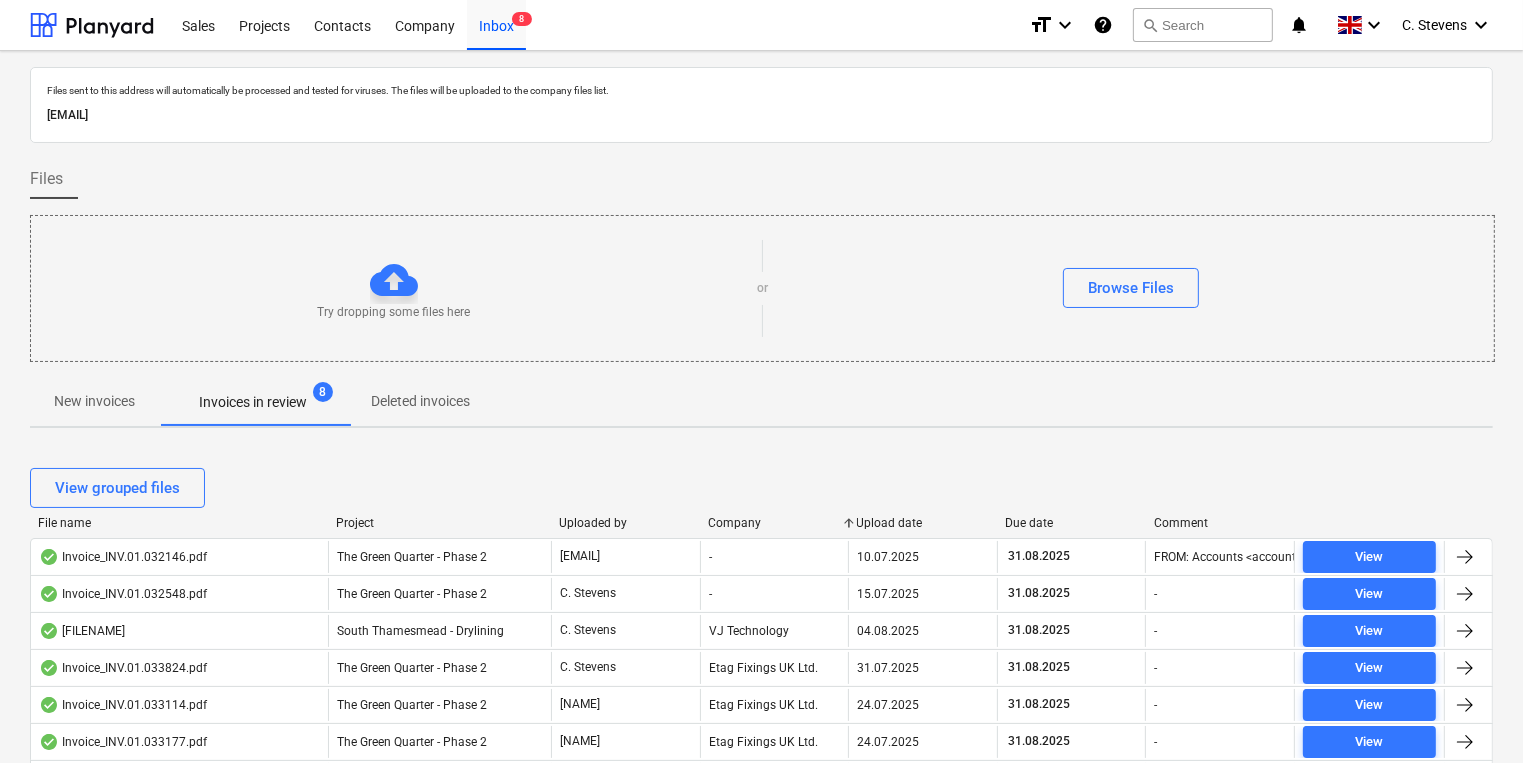 drag, startPoint x: 108, startPoint y: 396, endPoint x: 25, endPoint y: 368, distance: 87.595665 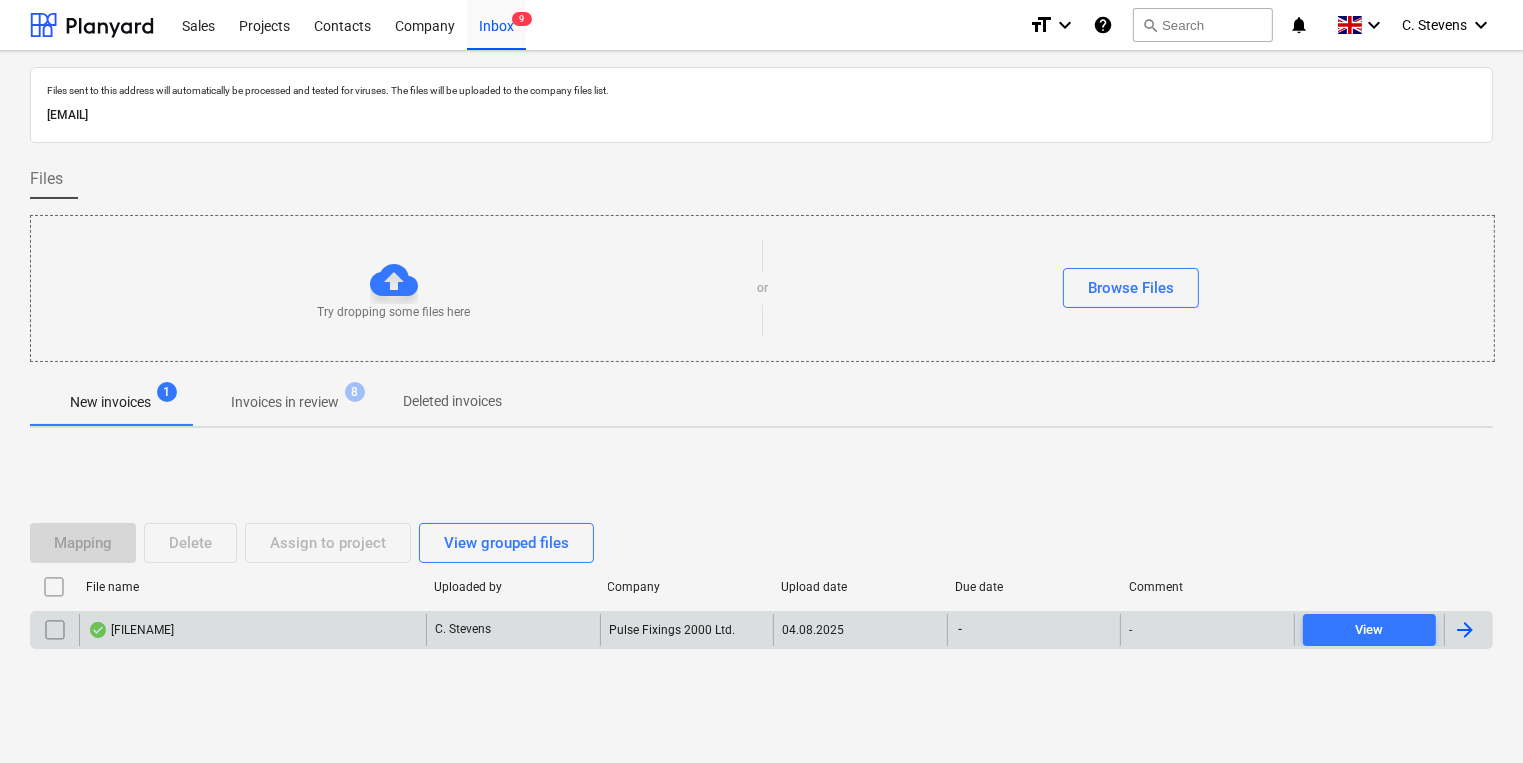 click on "[FILENAME]" at bounding box center (252, 630) 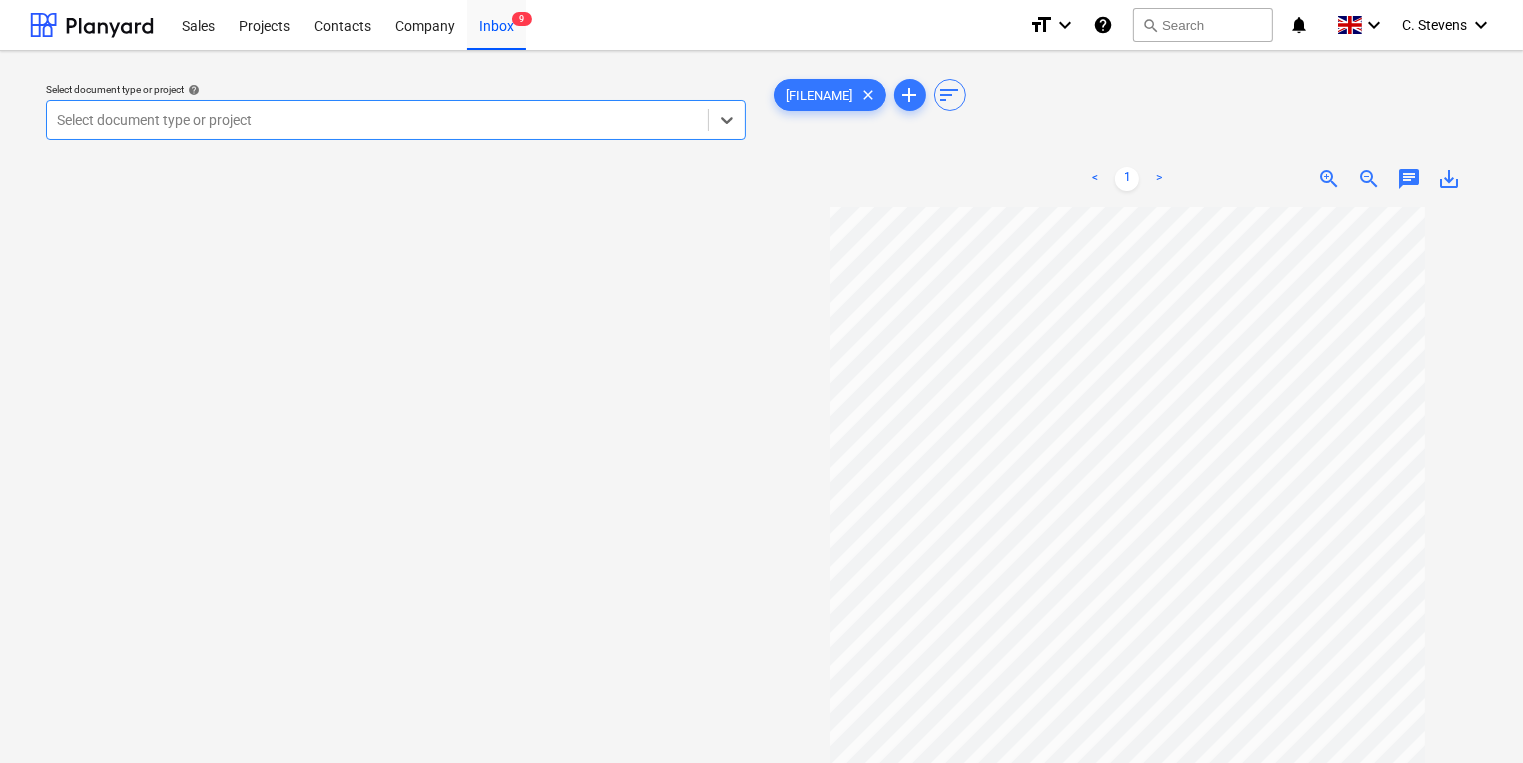 scroll, scrollTop: 138, scrollLeft: 0, axis: vertical 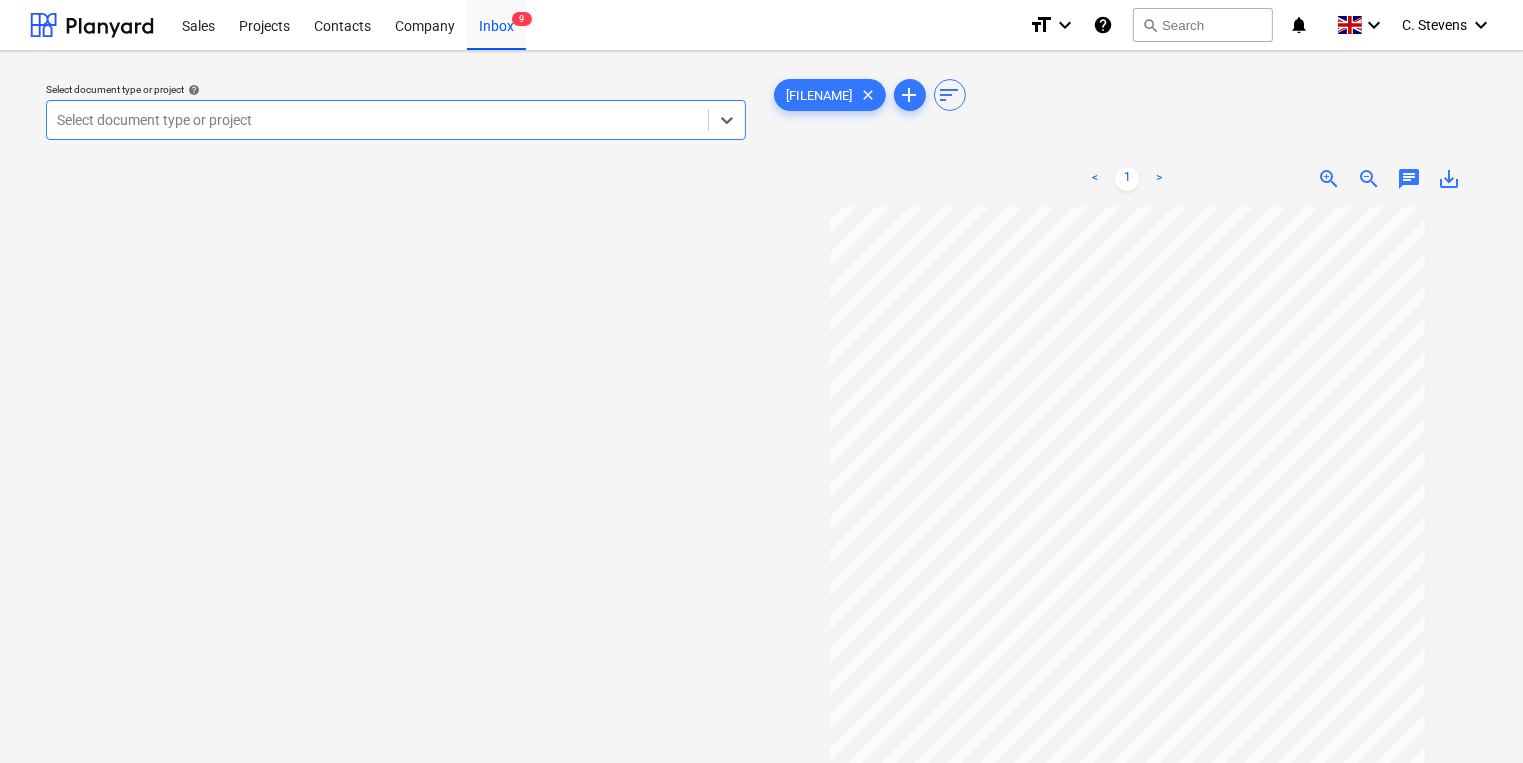 click on "Select document type or project" at bounding box center [396, 120] 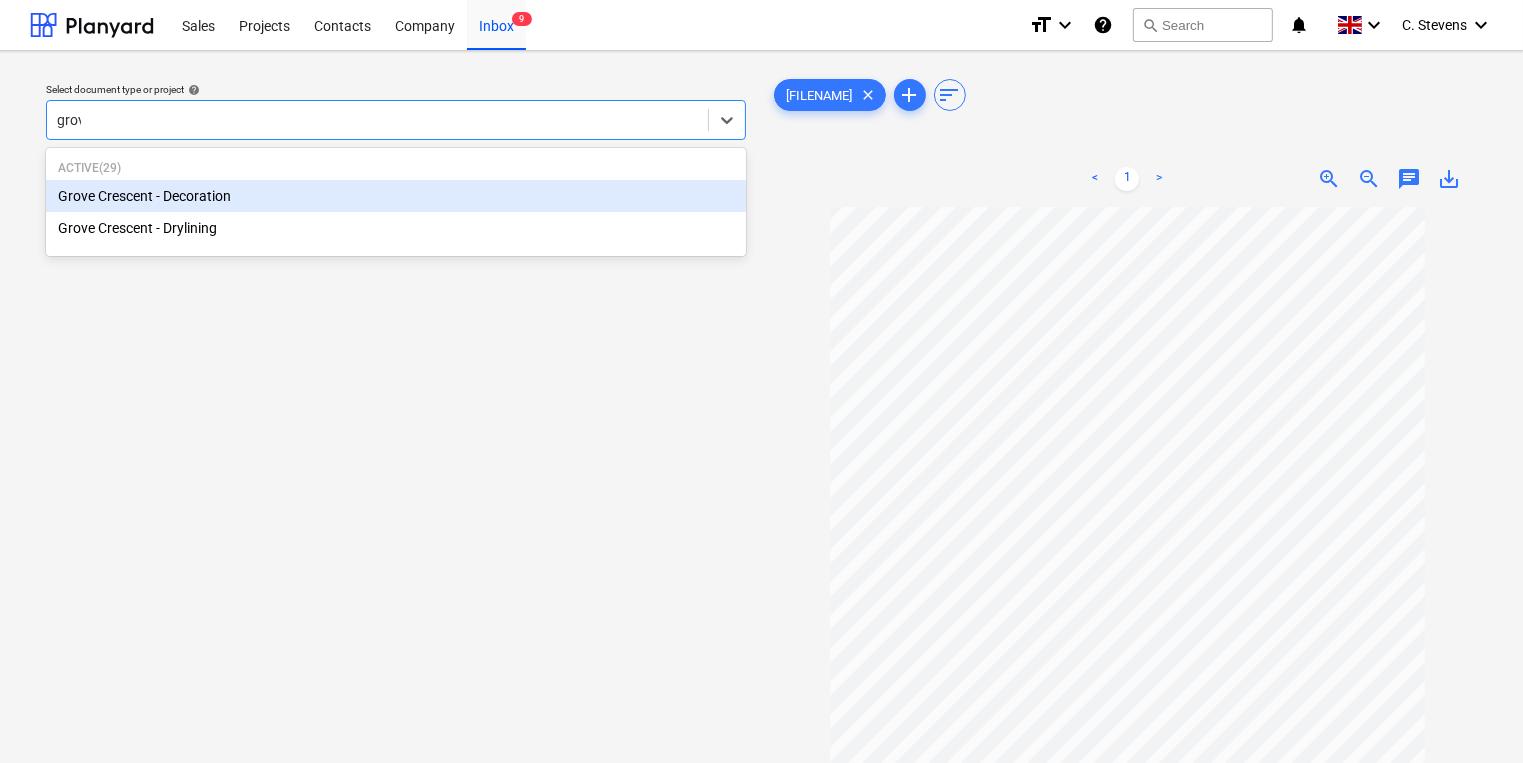 type on "grove" 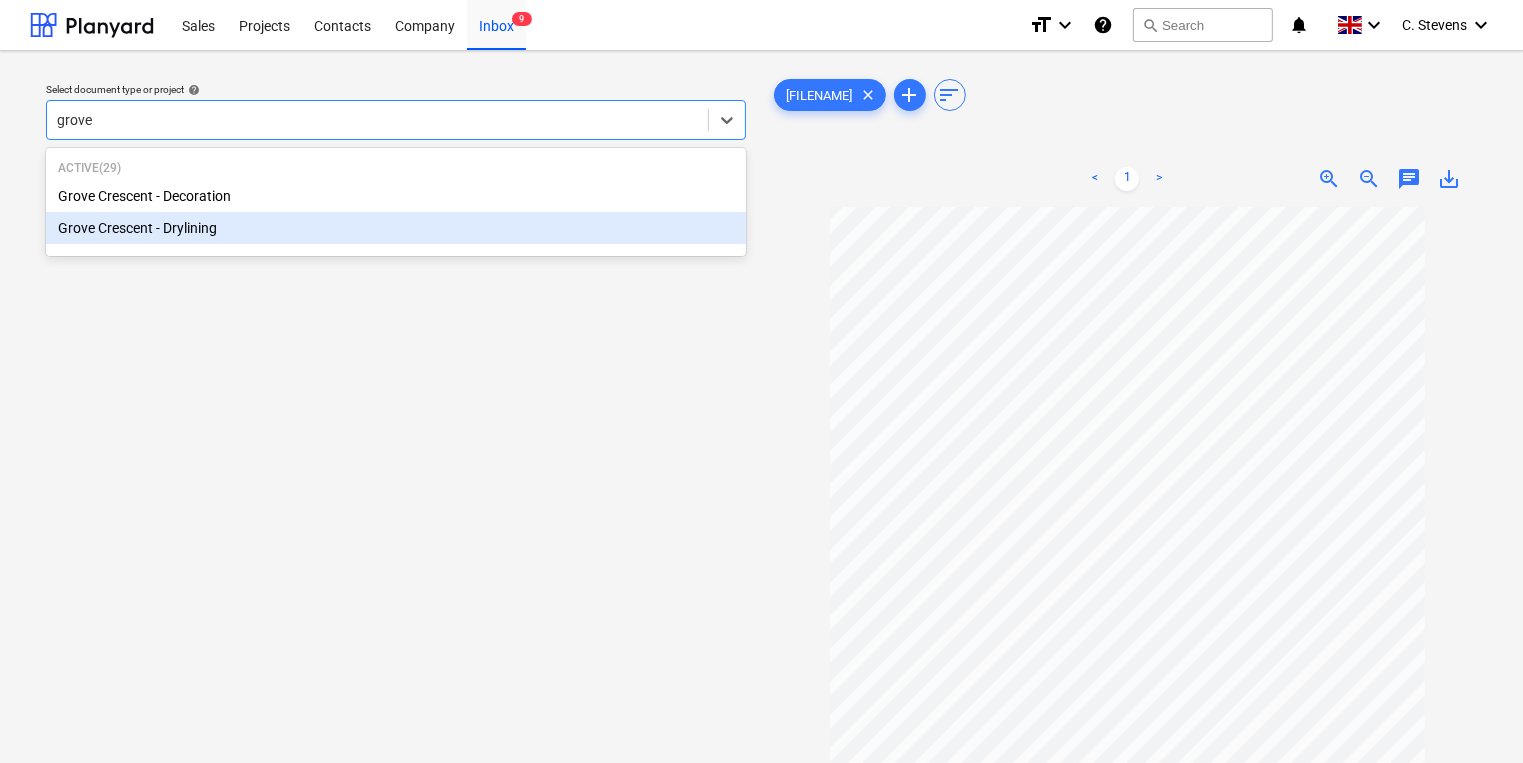 type 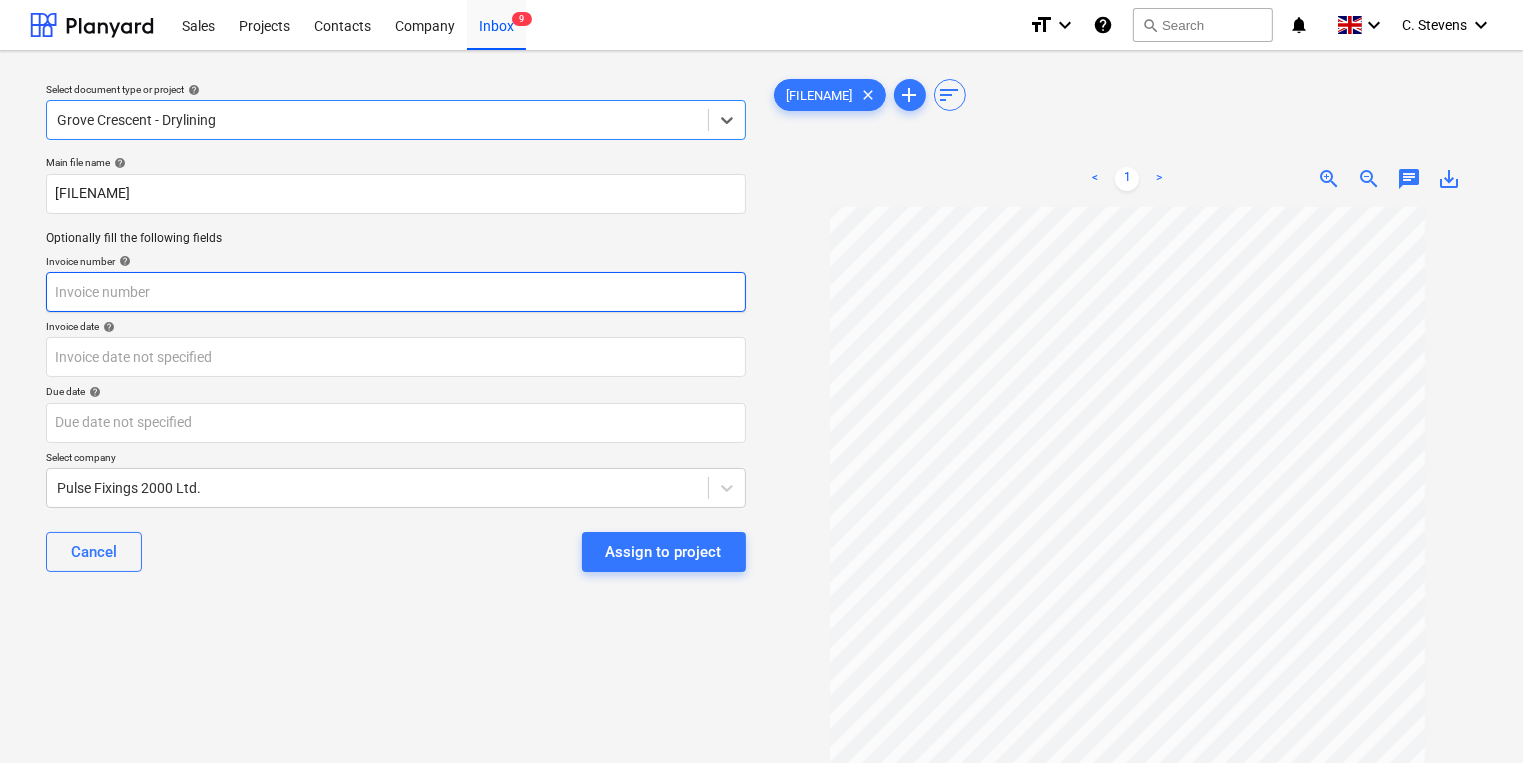 click at bounding box center [396, 292] 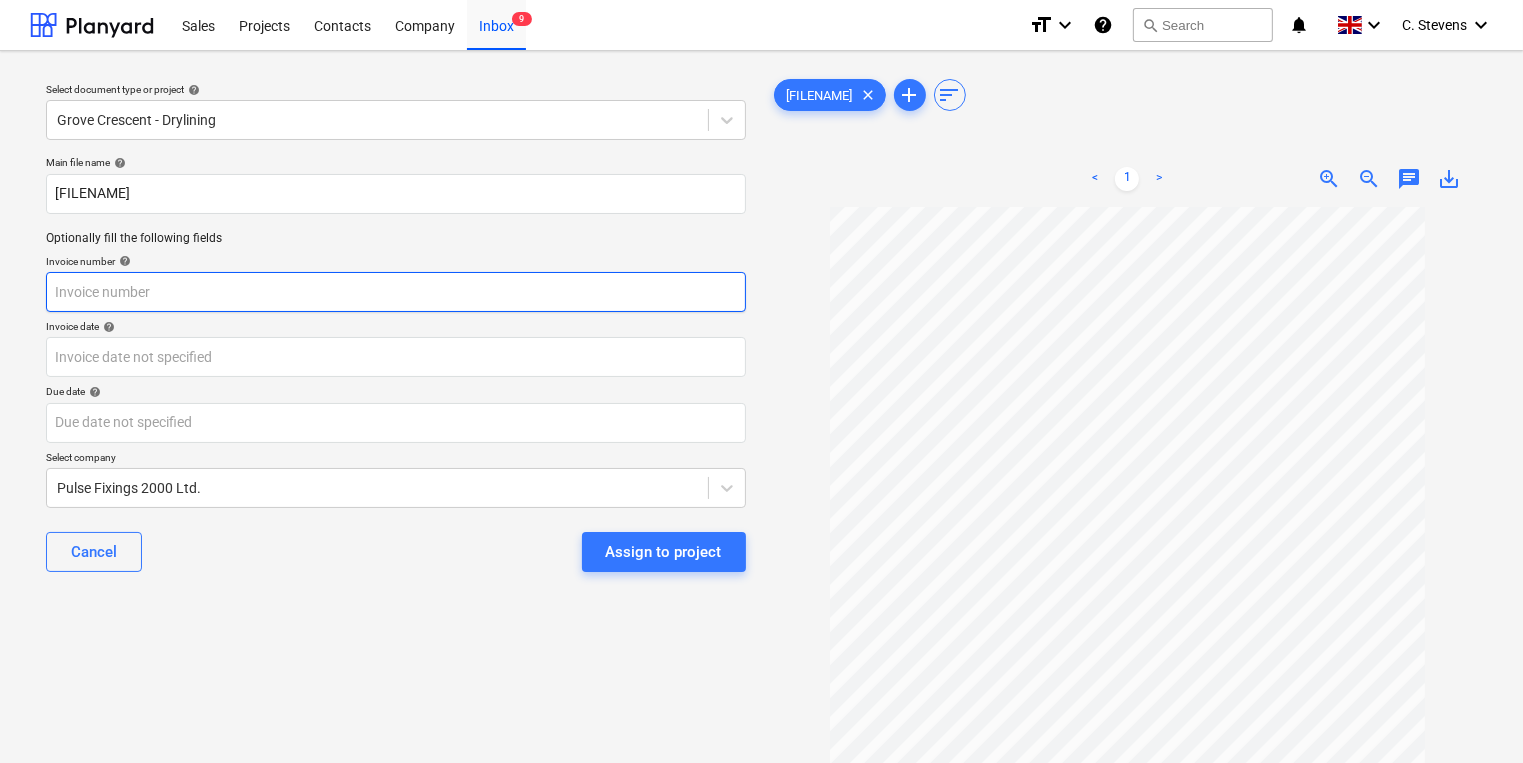 scroll, scrollTop: 0, scrollLeft: 0, axis: both 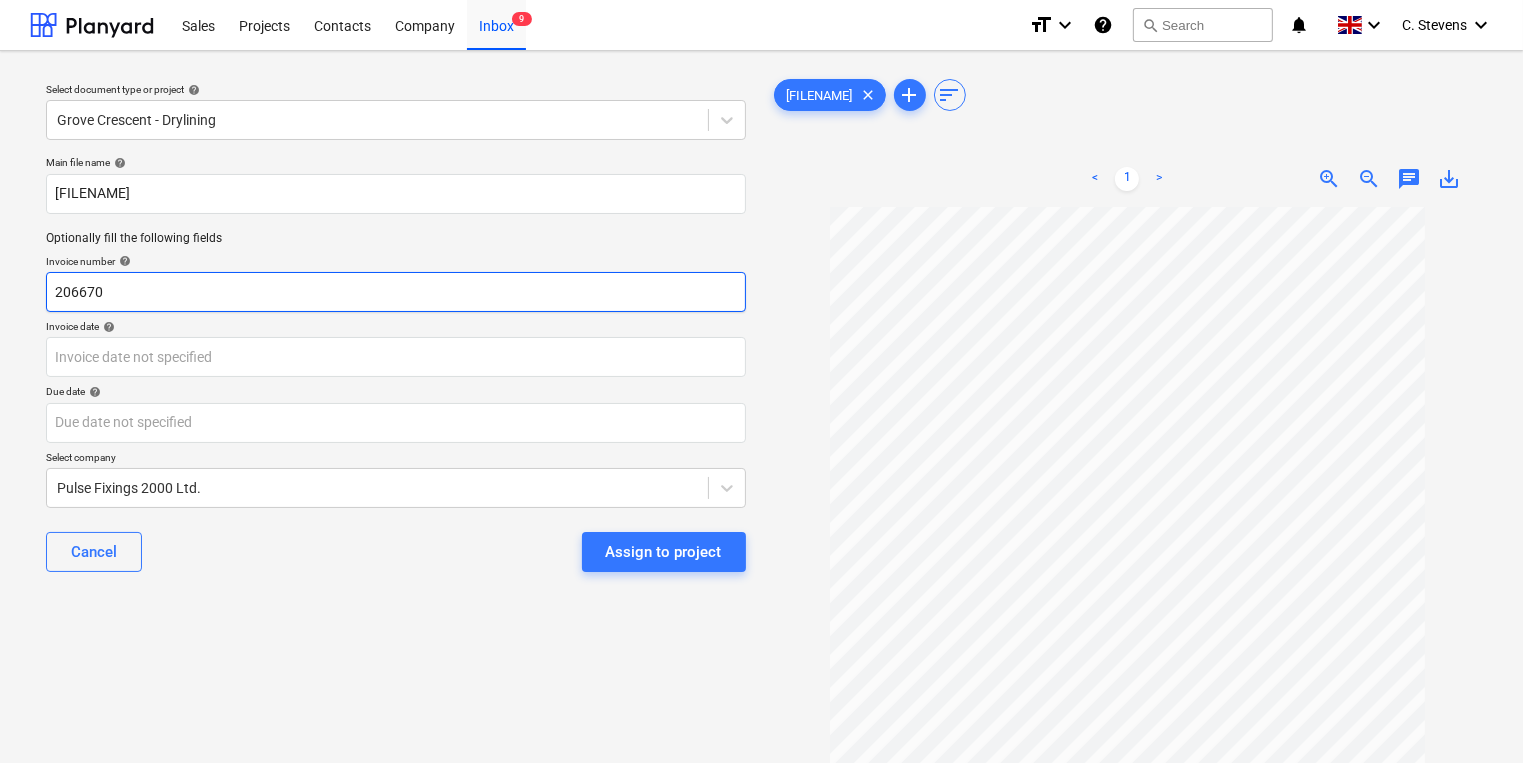 type on "206670" 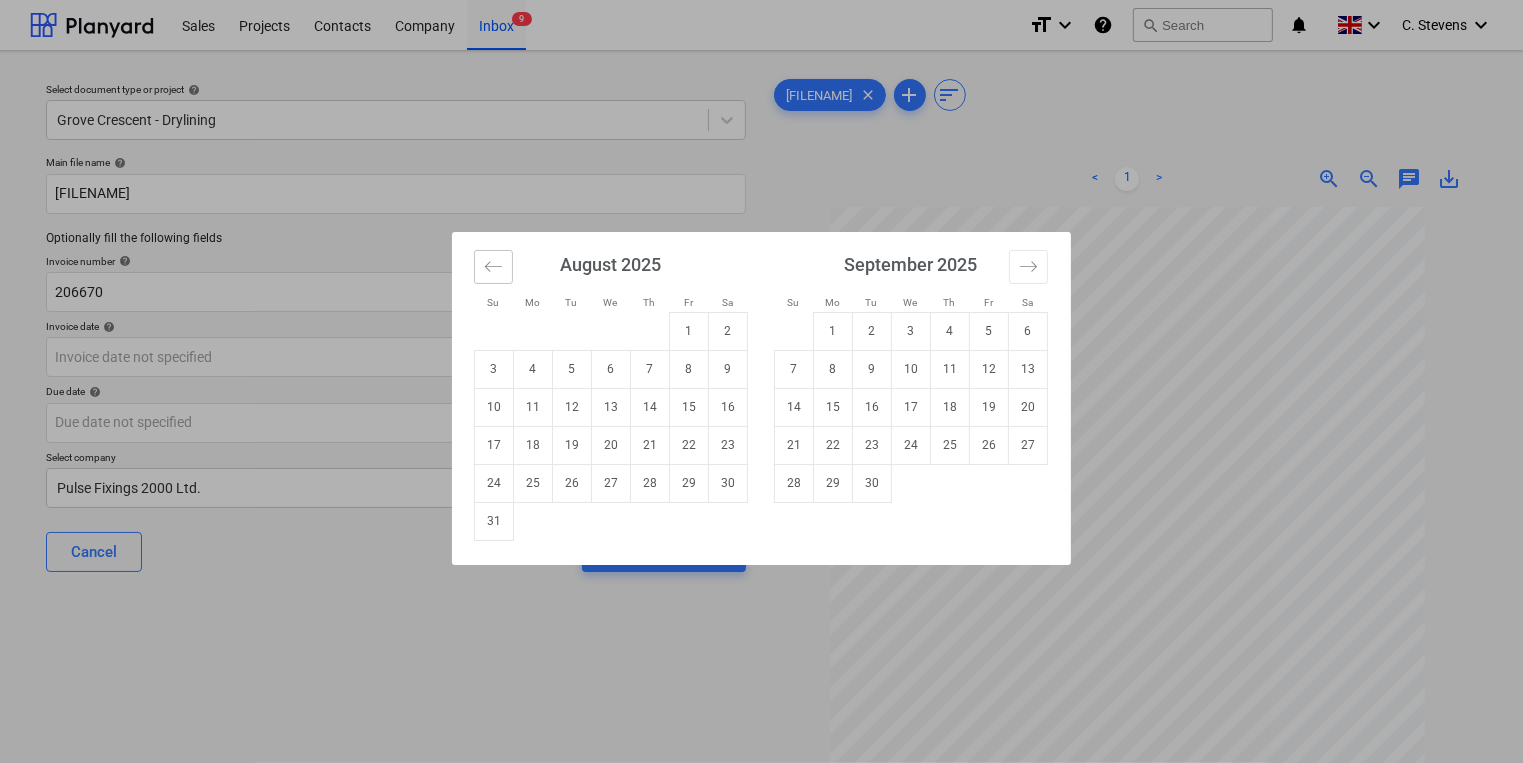 click 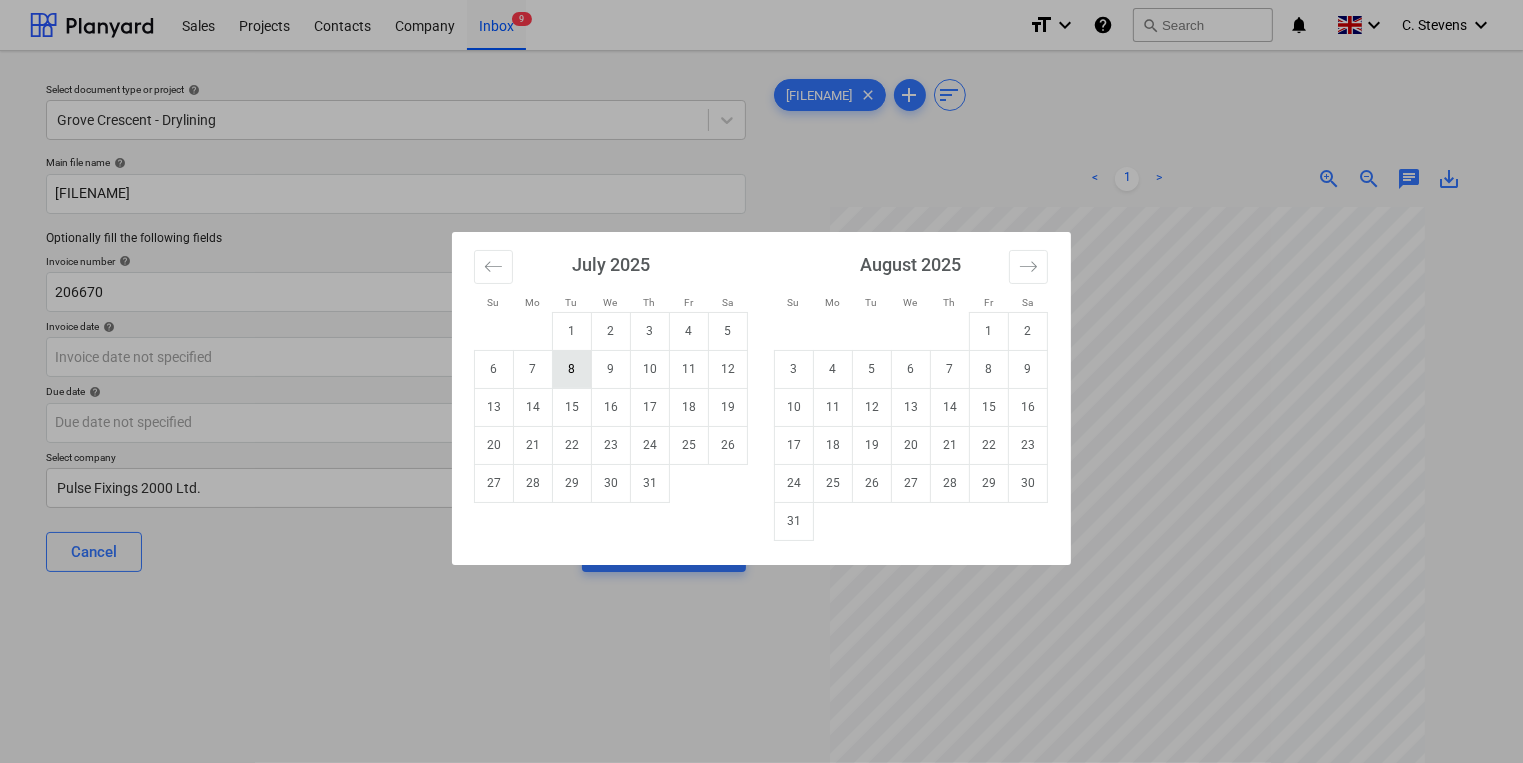 click on "8" at bounding box center [572, 369] 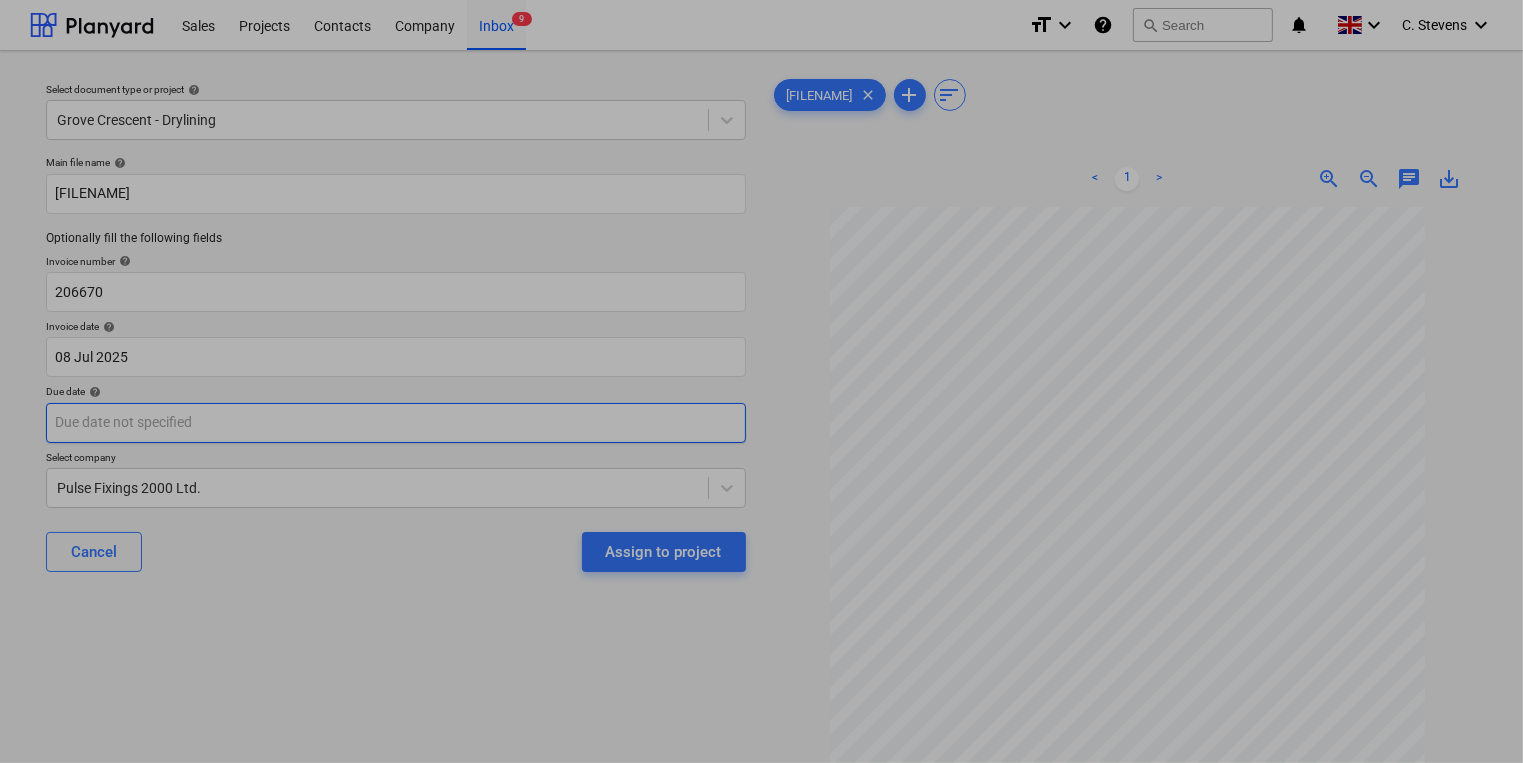 click on "Sales Projects Contacts Company Inbox 9 format_size keyboard_arrow_down help search Search notifications 0 keyboard_arrow_down [NAME] keyboard_arrow_down Select document type or project help Grove Crescent - Drylining Main file name help [FILENAME] Optionally fill the following fields Invoice number help 206670 Invoice date help 08 Jul 2025 08.07.2025 Press the down arrow key to interact with the calendar and
select a date. Press the question mark key to get the keyboard shortcuts for changing dates. Due date help Press the down arrow key to interact with the calendar and
select a date. Press the question mark key to get the keyboard shortcuts for changing dates. Select company Pulse Fixings 2000 Ltd.   Cancel Assign to project [FILENAME] clear add sort < 1 > zoom_in zoom_out chat 0 save_alt
Su Mo Tu We Th Fr Sa Su Mo Tu We Th Fr Sa July 2025 1 2 3 4 5 6 7 8 9 10 11 12 13 14 15 16 17 18 19 20 21 22 23 24 25 26 27 28 29 30 31 August 2025 1 2 3 4 5 6 7 8 9 10 11 12 13 1" at bounding box center (761, 381) 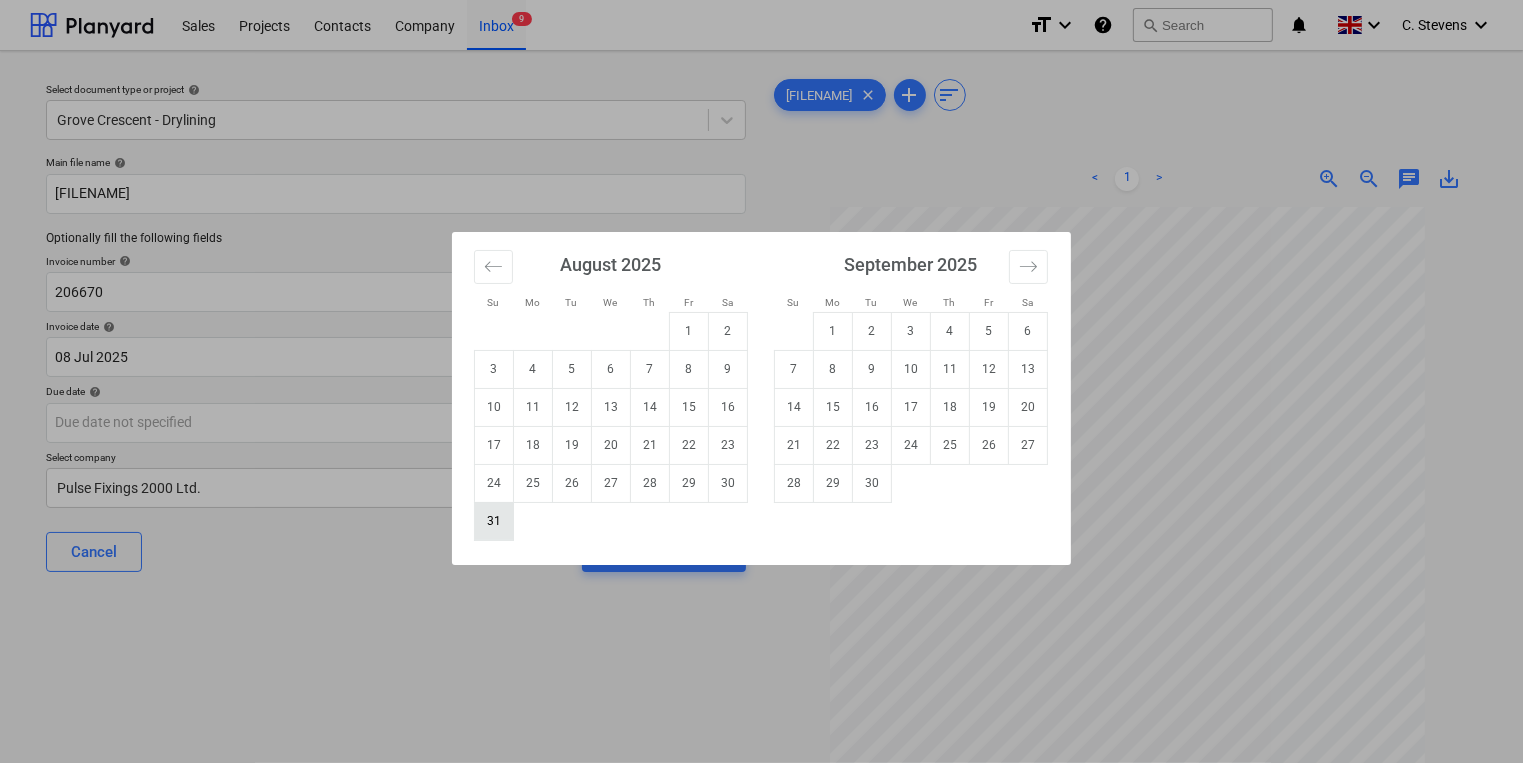 click on "31" at bounding box center [494, 521] 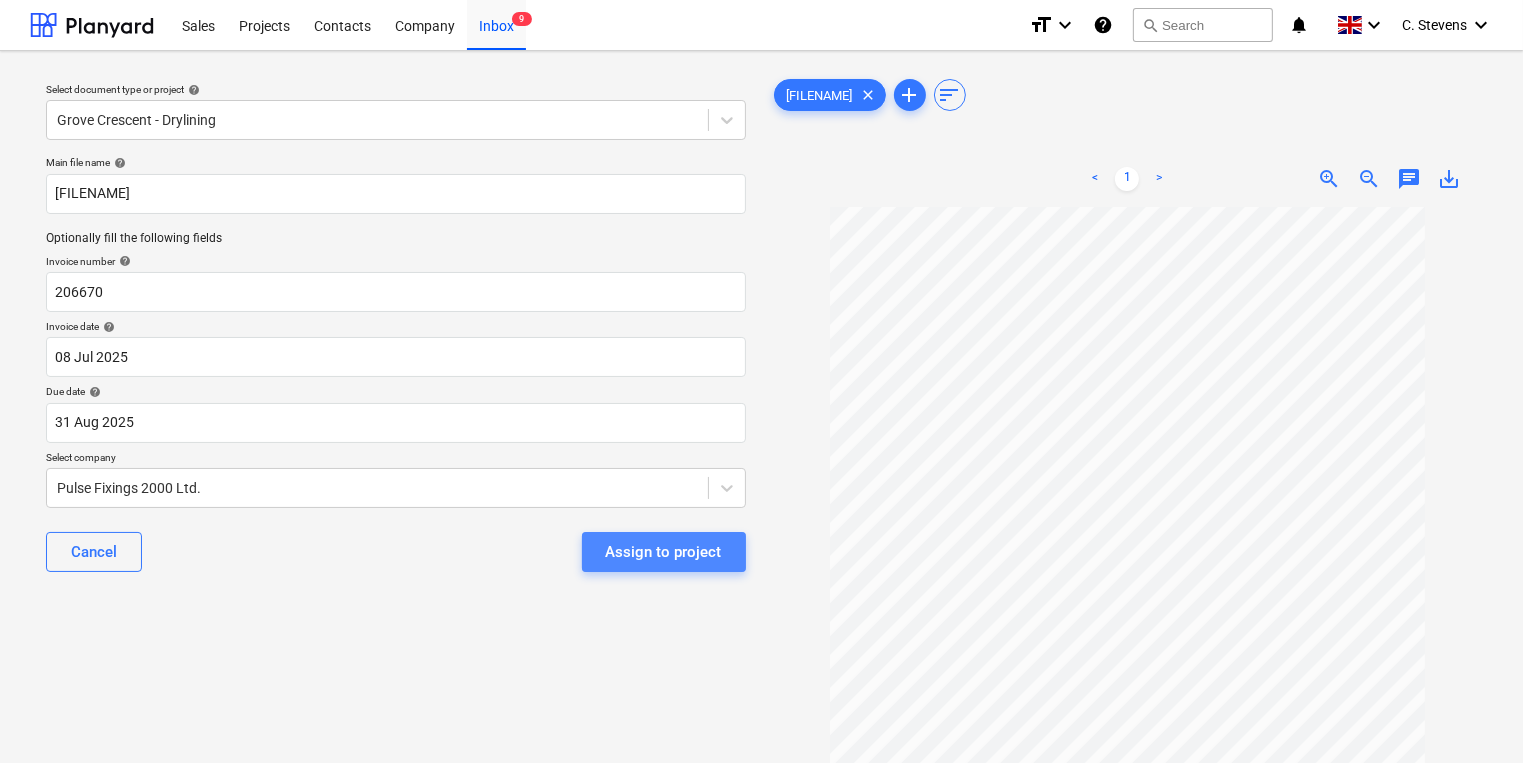 click on "Assign to project" at bounding box center (664, 552) 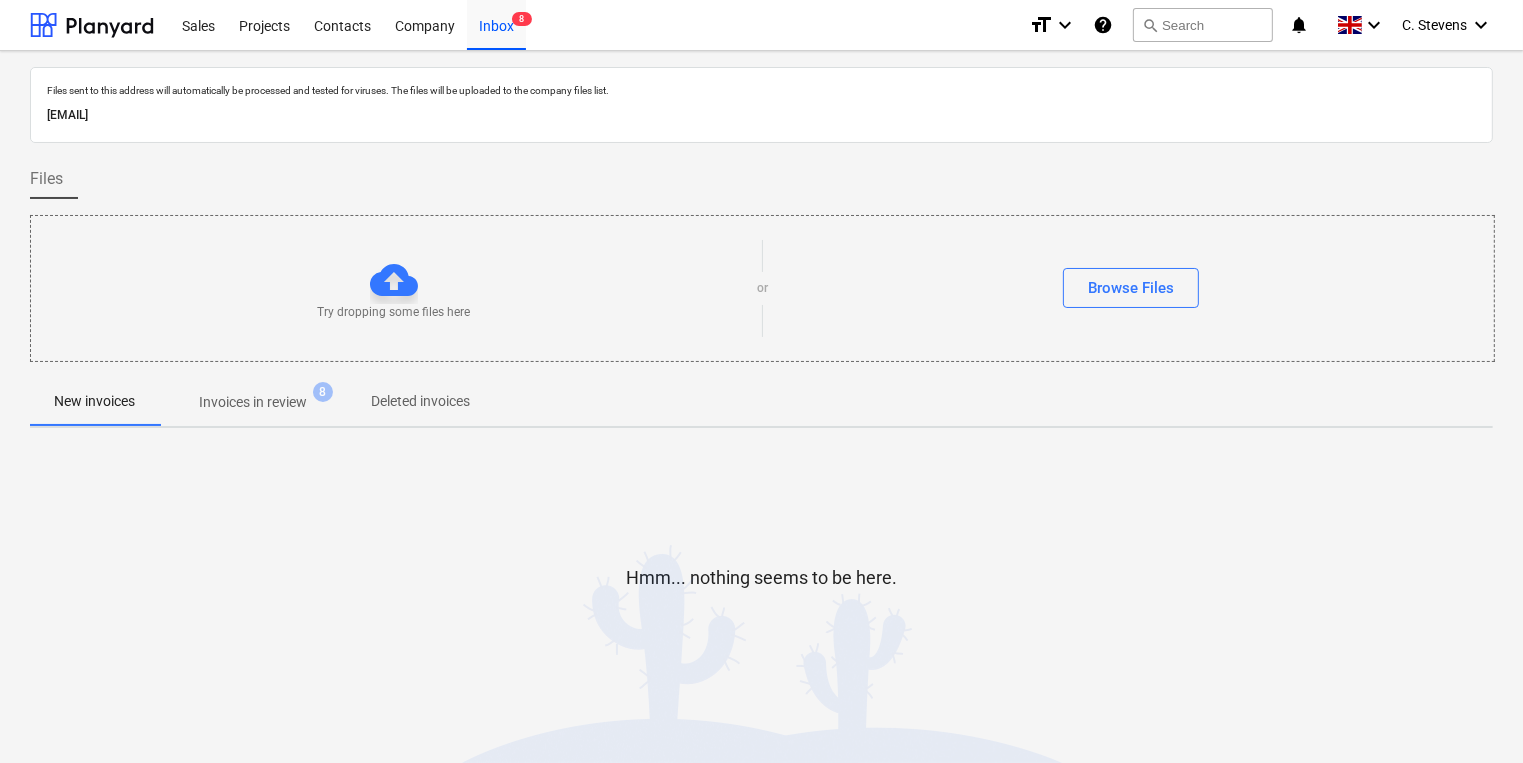 click on "Try dropping some files here or Browse Files" at bounding box center [762, 288] 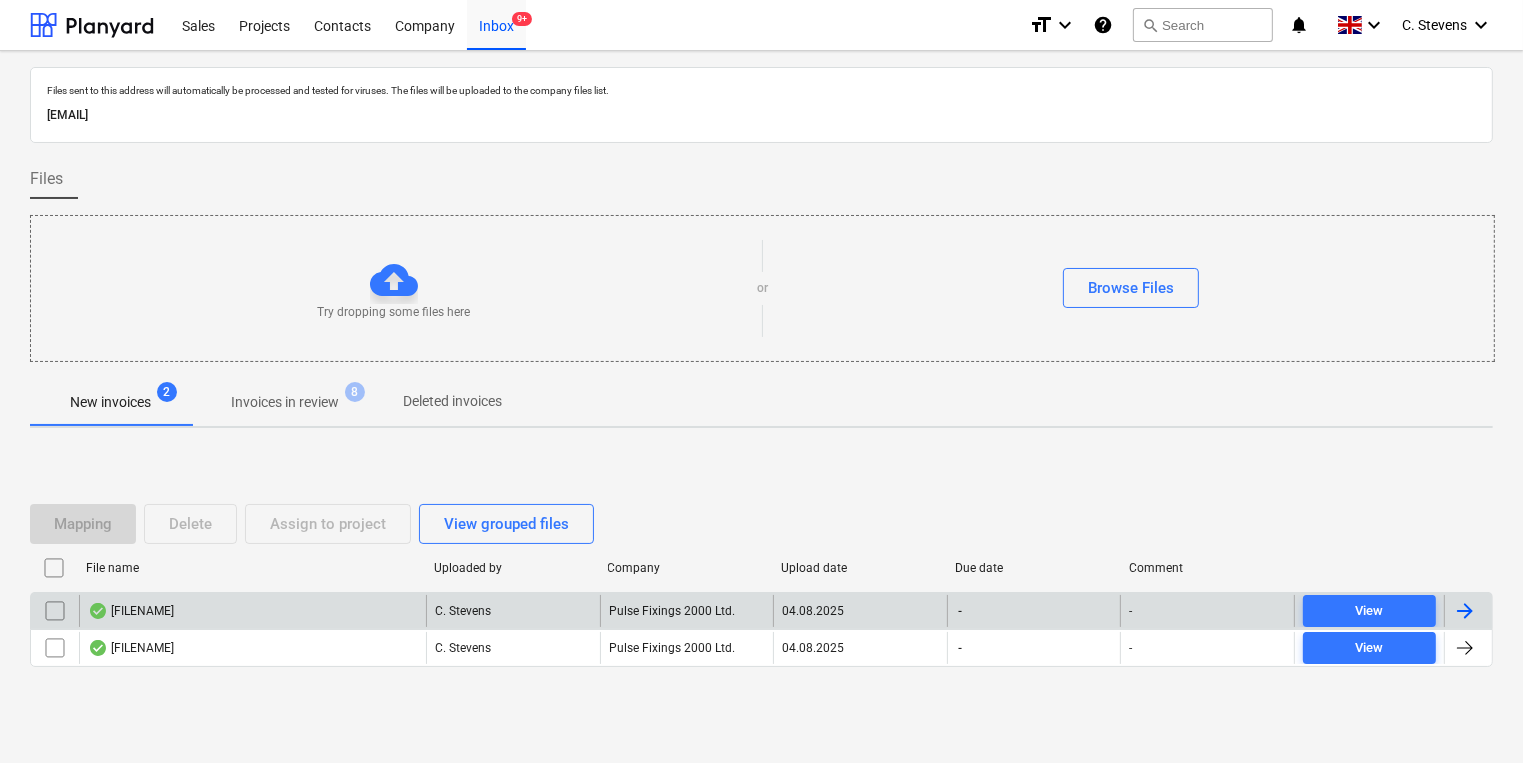 click on "[FILENAME]" at bounding box center [252, 611] 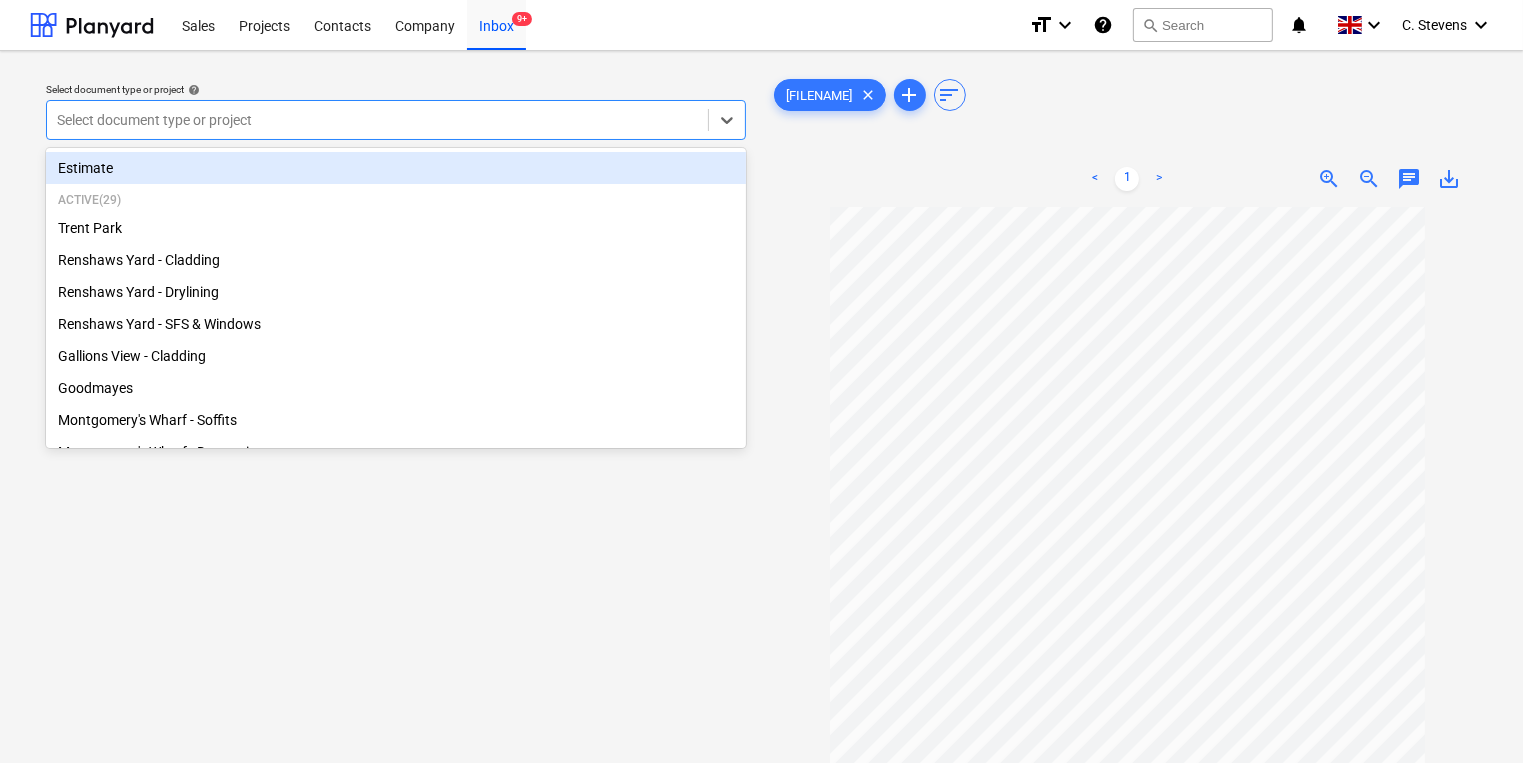 click at bounding box center (377, 120) 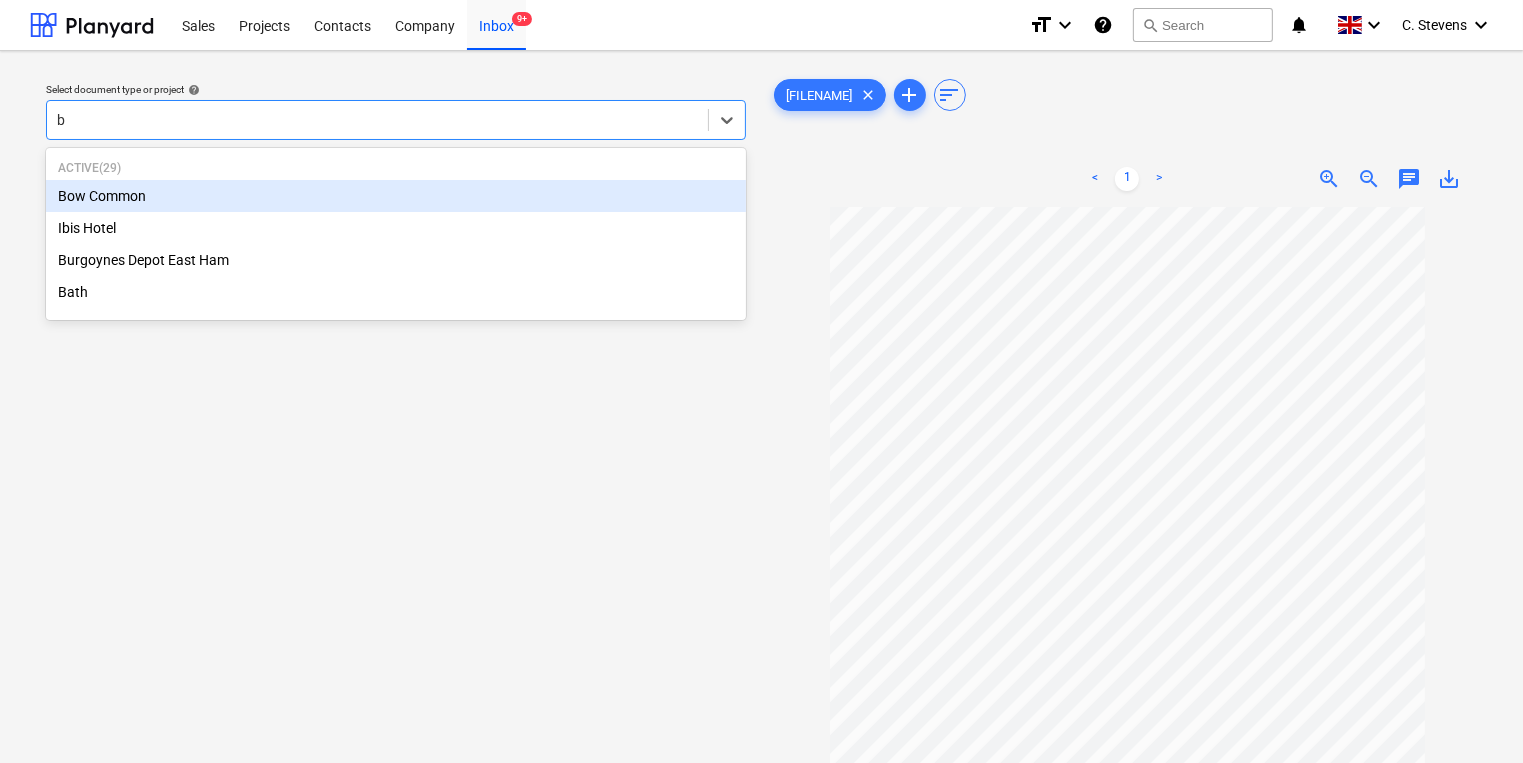 type on "bo" 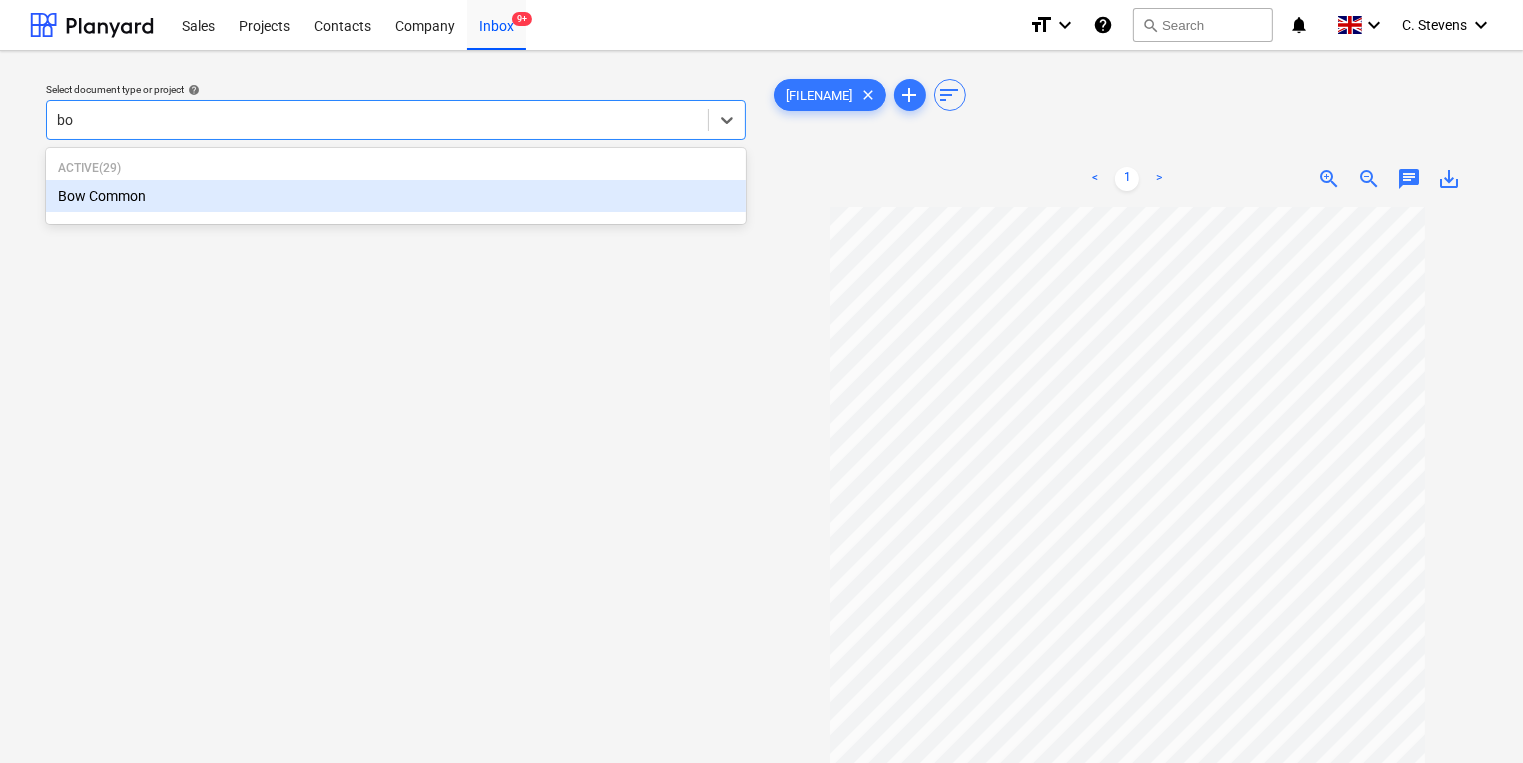 click on "Bow Common" at bounding box center (396, 196) 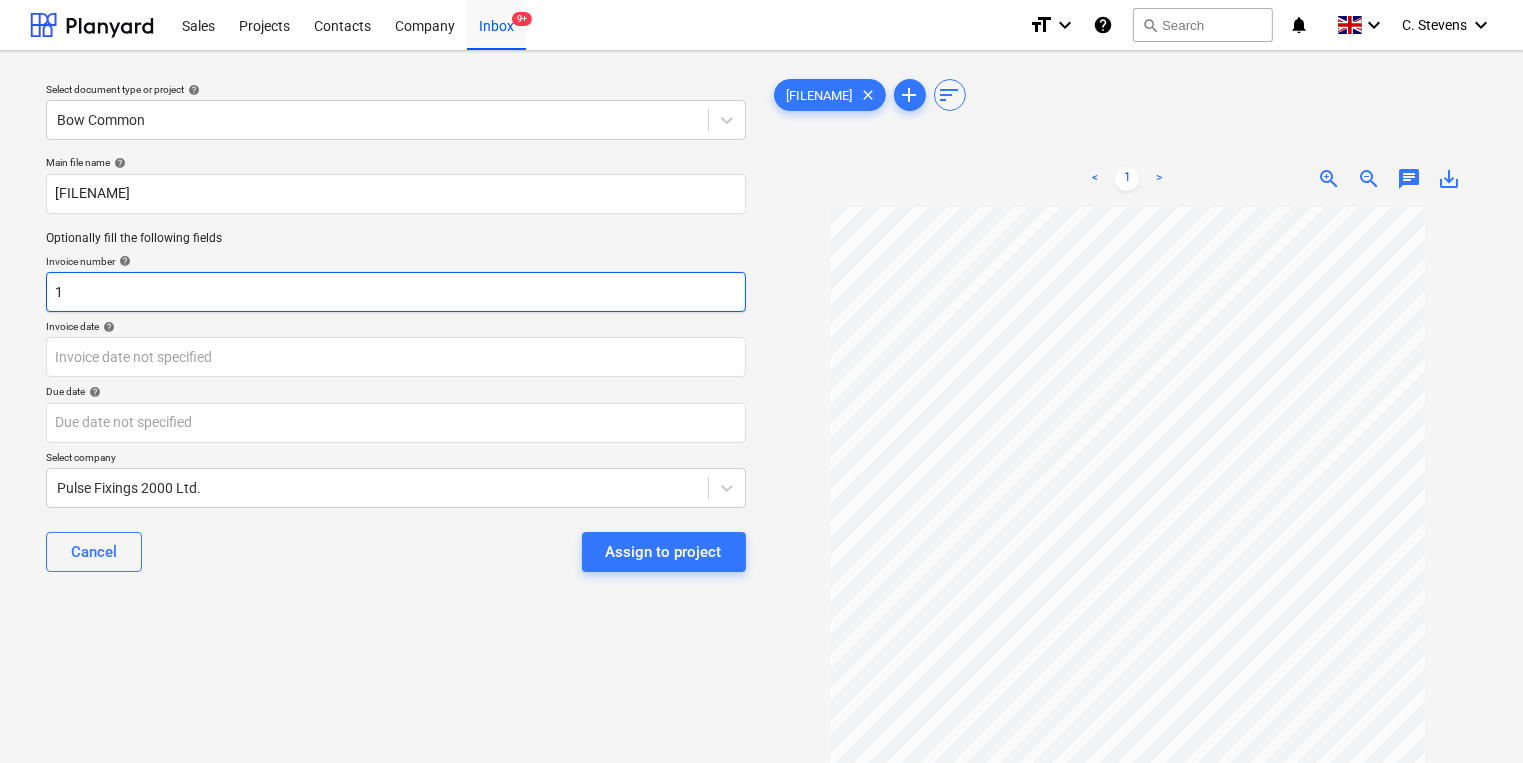 click on "1" at bounding box center (396, 292) 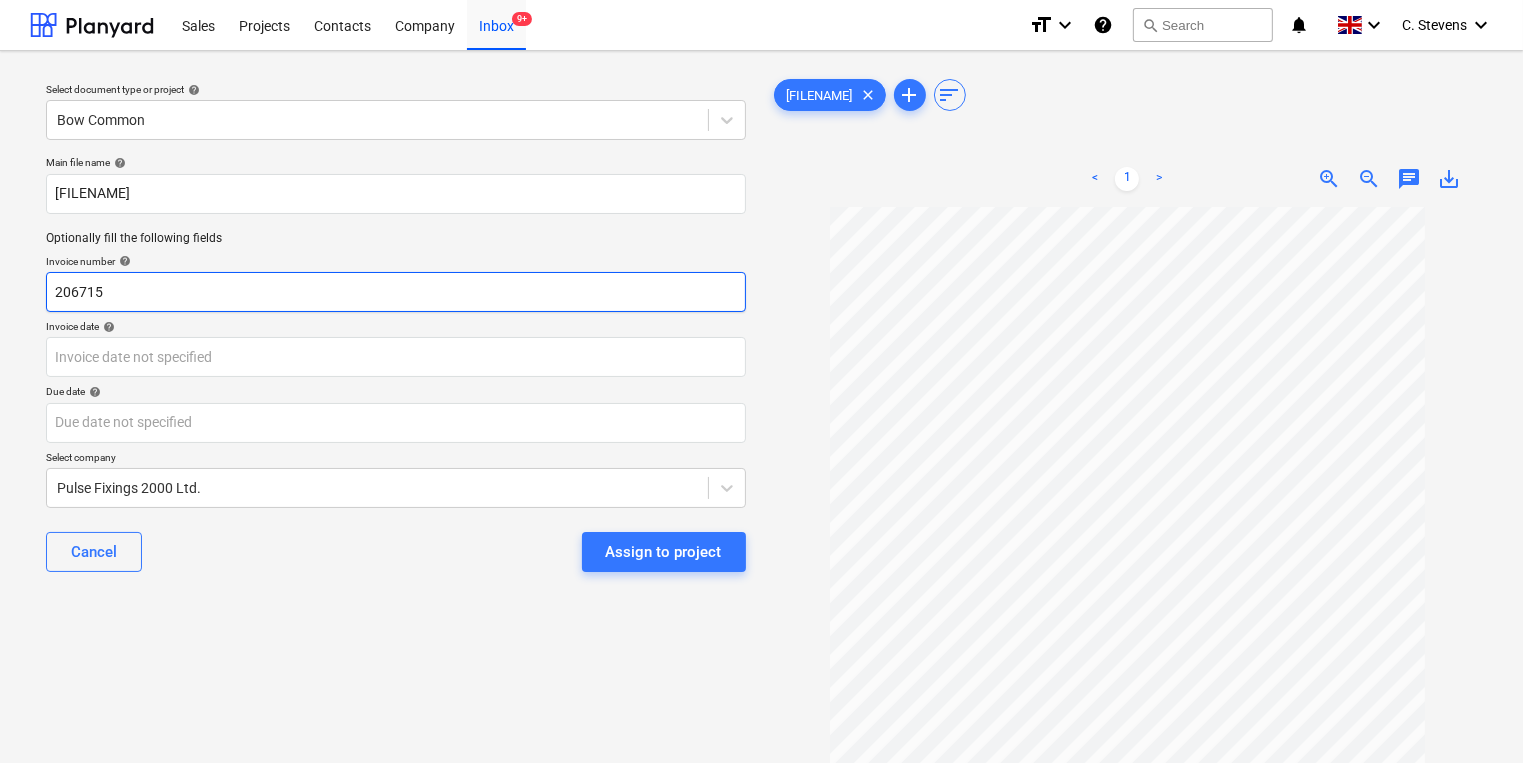 type on "206715" 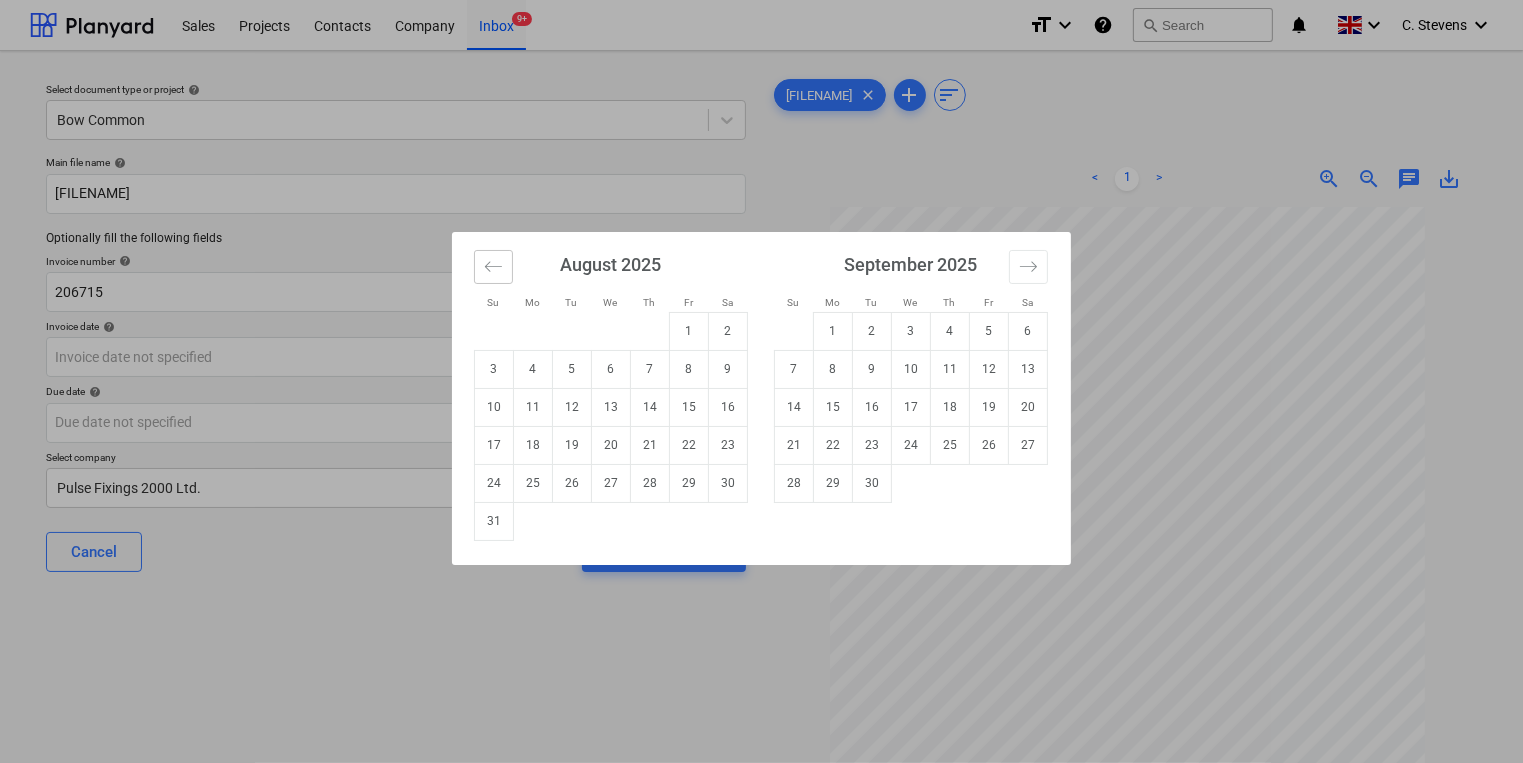click 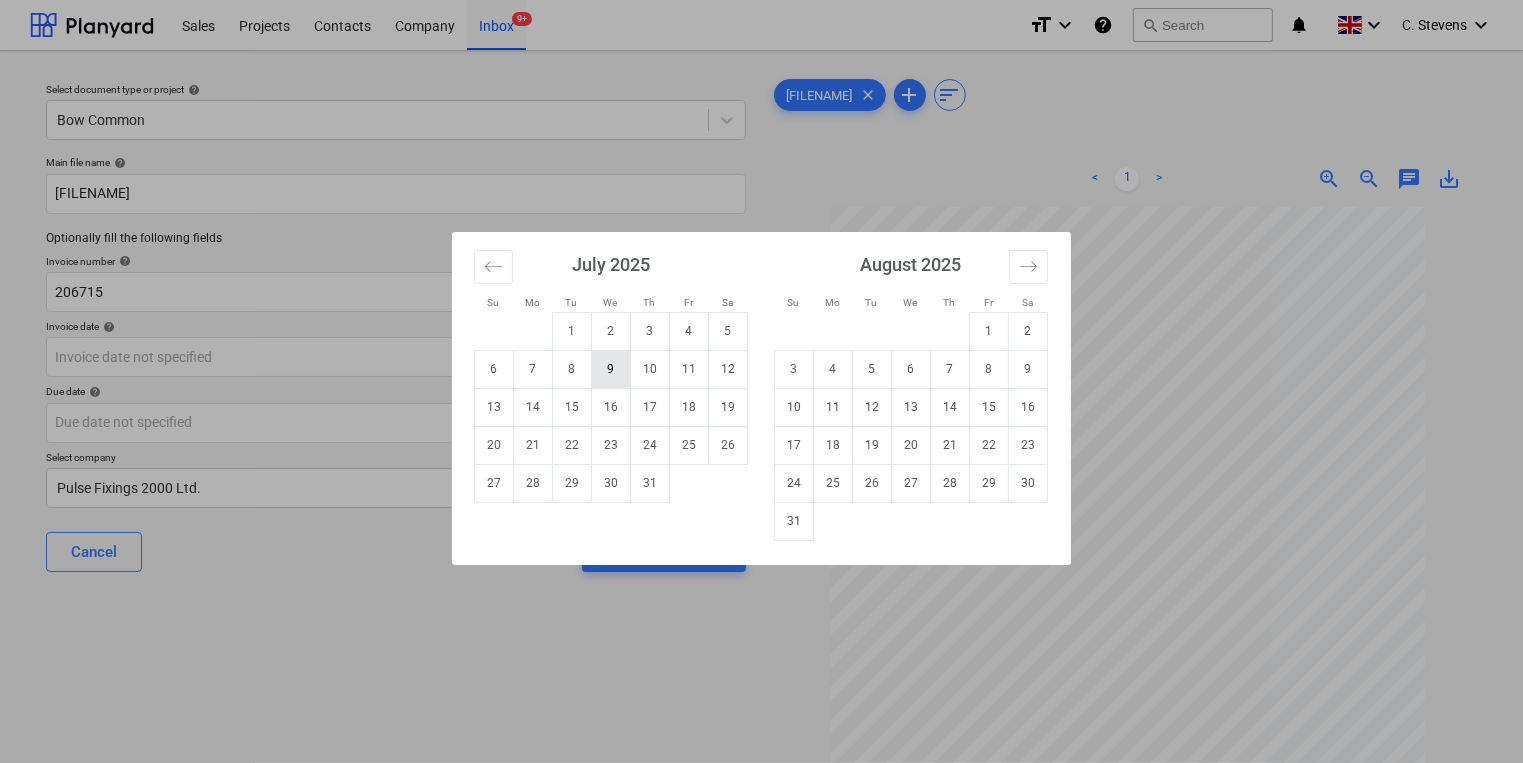 click on "9" at bounding box center [611, 369] 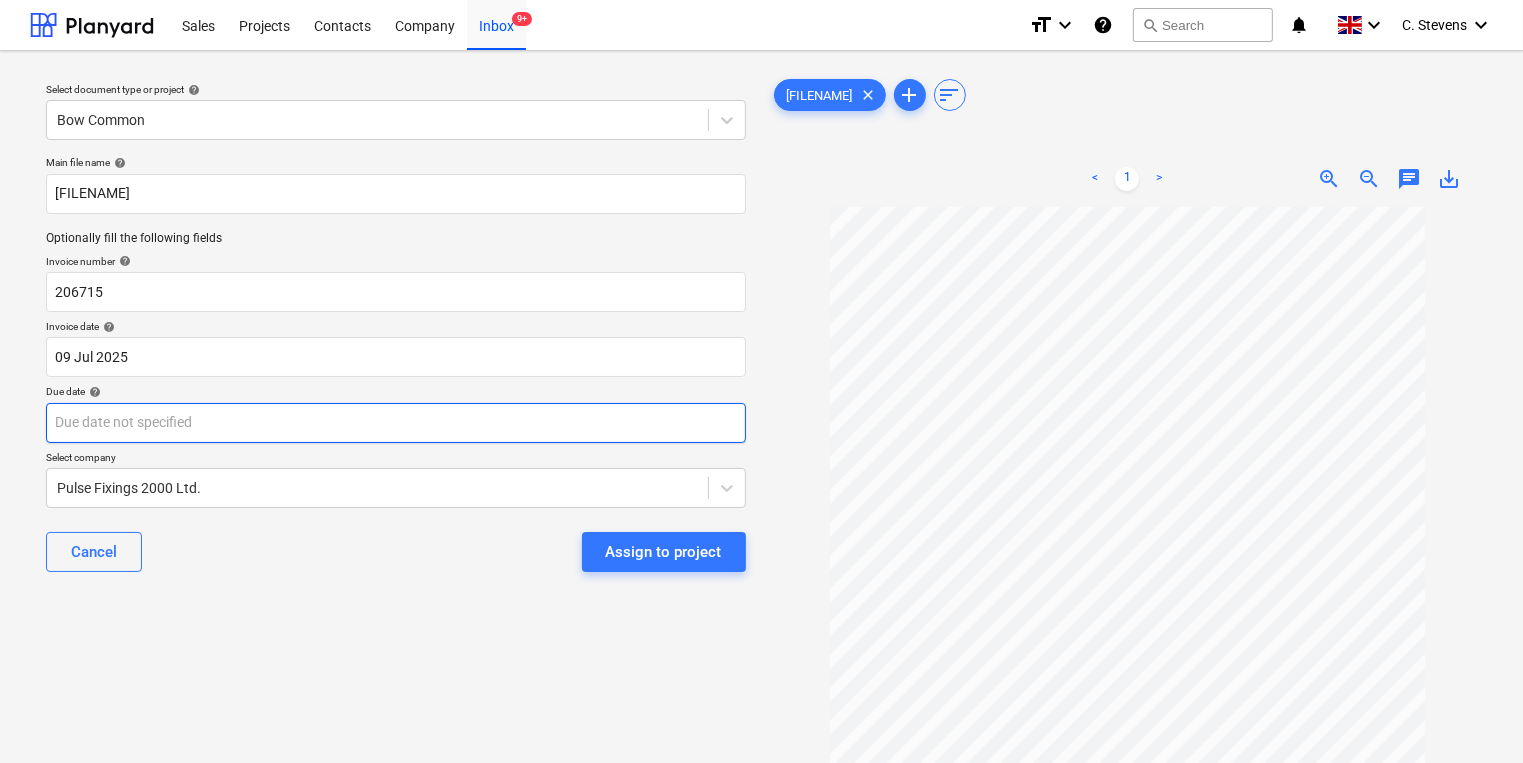 click on "Sales Projects Contacts Company Inbox 9 format_size keyboard_arrow_down help search Search notifications 0 keyboard_arrow_down [NAME] keyboard_arrow_down Select document type or project help Bow Common Main file name help [FILENAME] Optionally fill the following fields Invoice number help 206715 Invoice date help 09 Jul 2025 09.07.2025 Press the down arrow key to interact with the calendar and
select a date. Press the question mark key to get the keyboard shortcuts for changing dates. Due date help Press the down arrow key to interact with the calendar and
select a date. Press the question mark key to get the keyboard shortcuts for changing dates. Select company Pulse Fixings 2000 Ltd.   Cancel Assign to project [FILENAME] clear add sort < 1 > zoom_in zoom_out chat 0 save_alt" at bounding box center (761, 381) 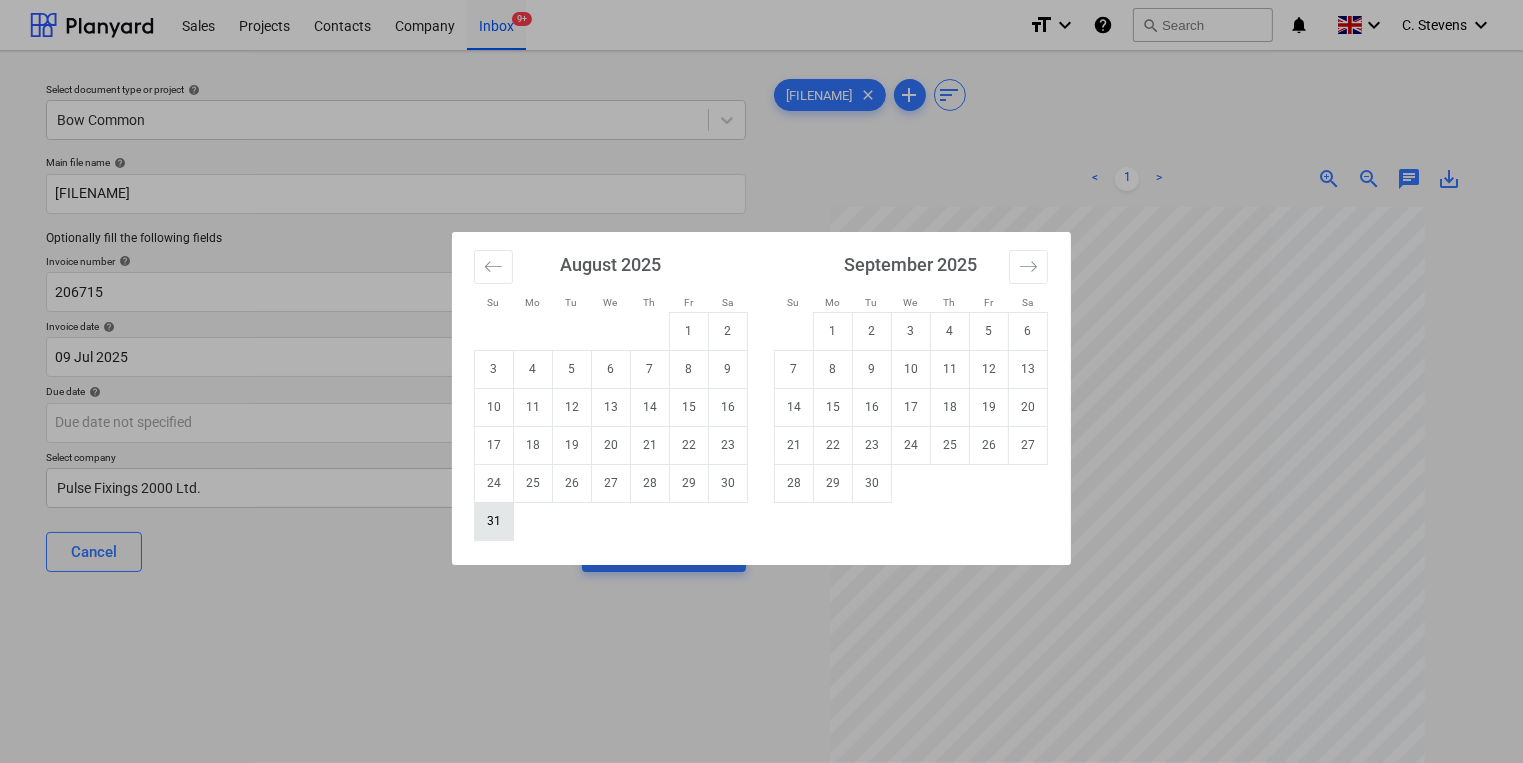 click on "31" at bounding box center [494, 521] 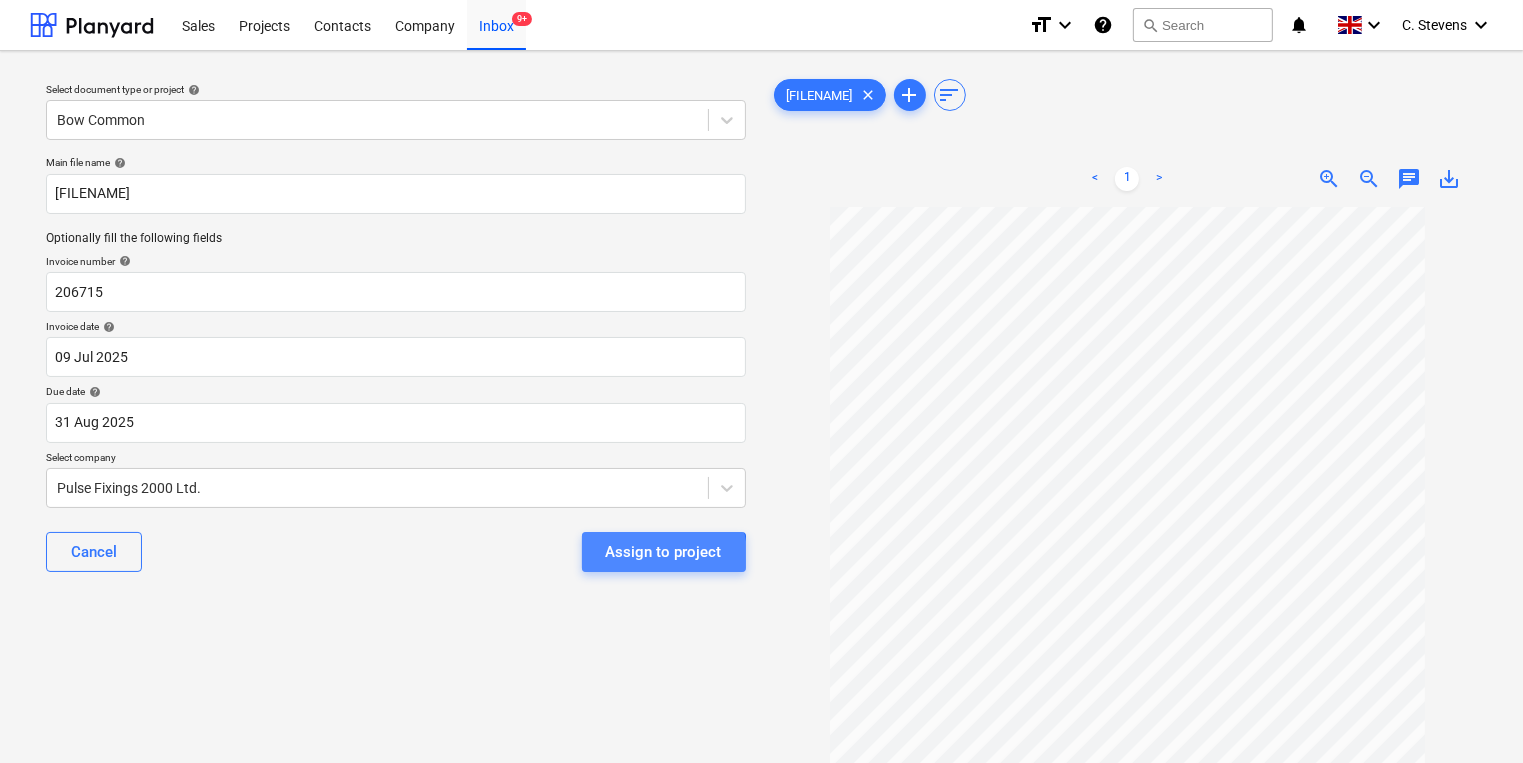 click on "Assign to project" at bounding box center [664, 552] 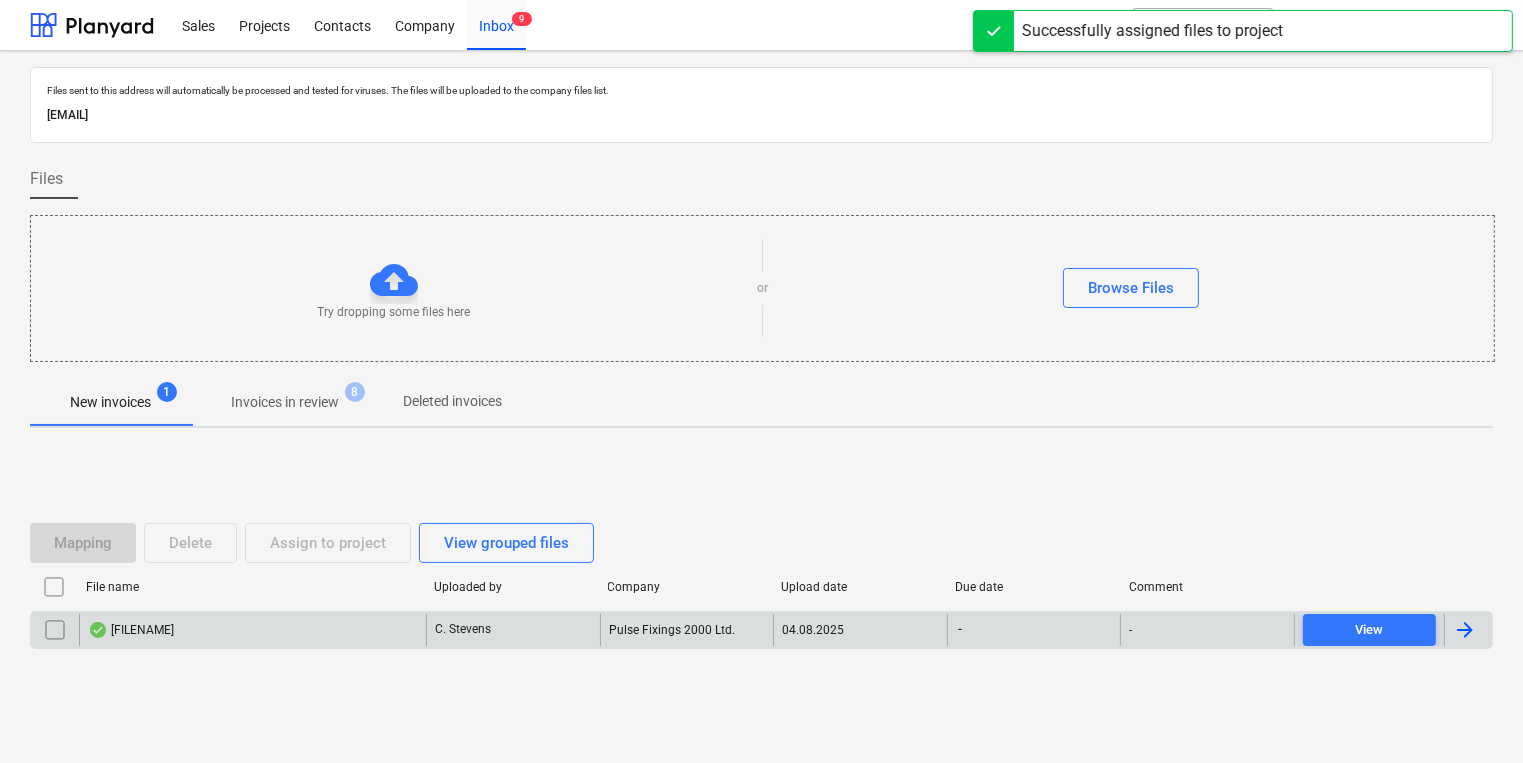click on "[FILENAME]" at bounding box center (252, 630) 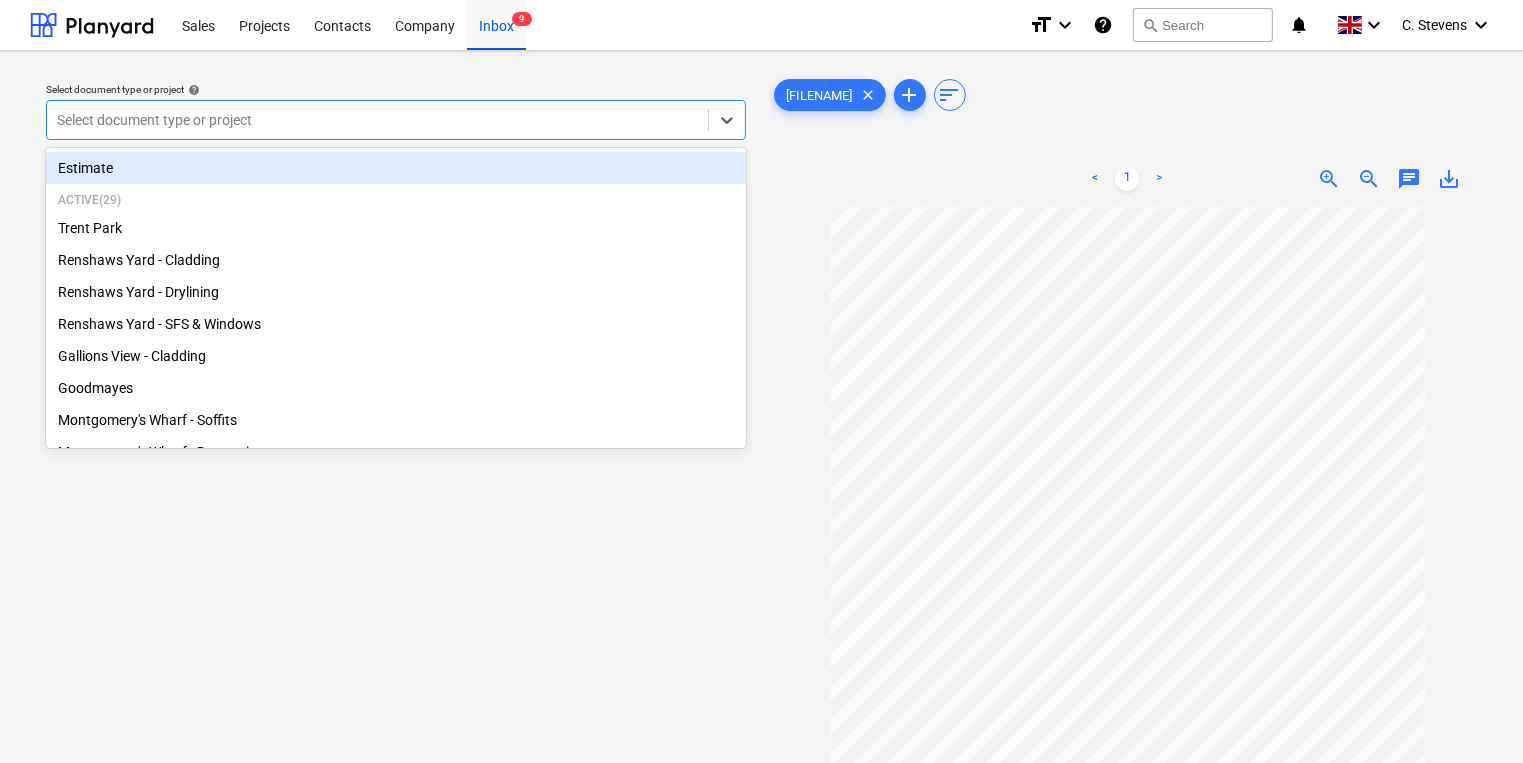 click at bounding box center (377, 120) 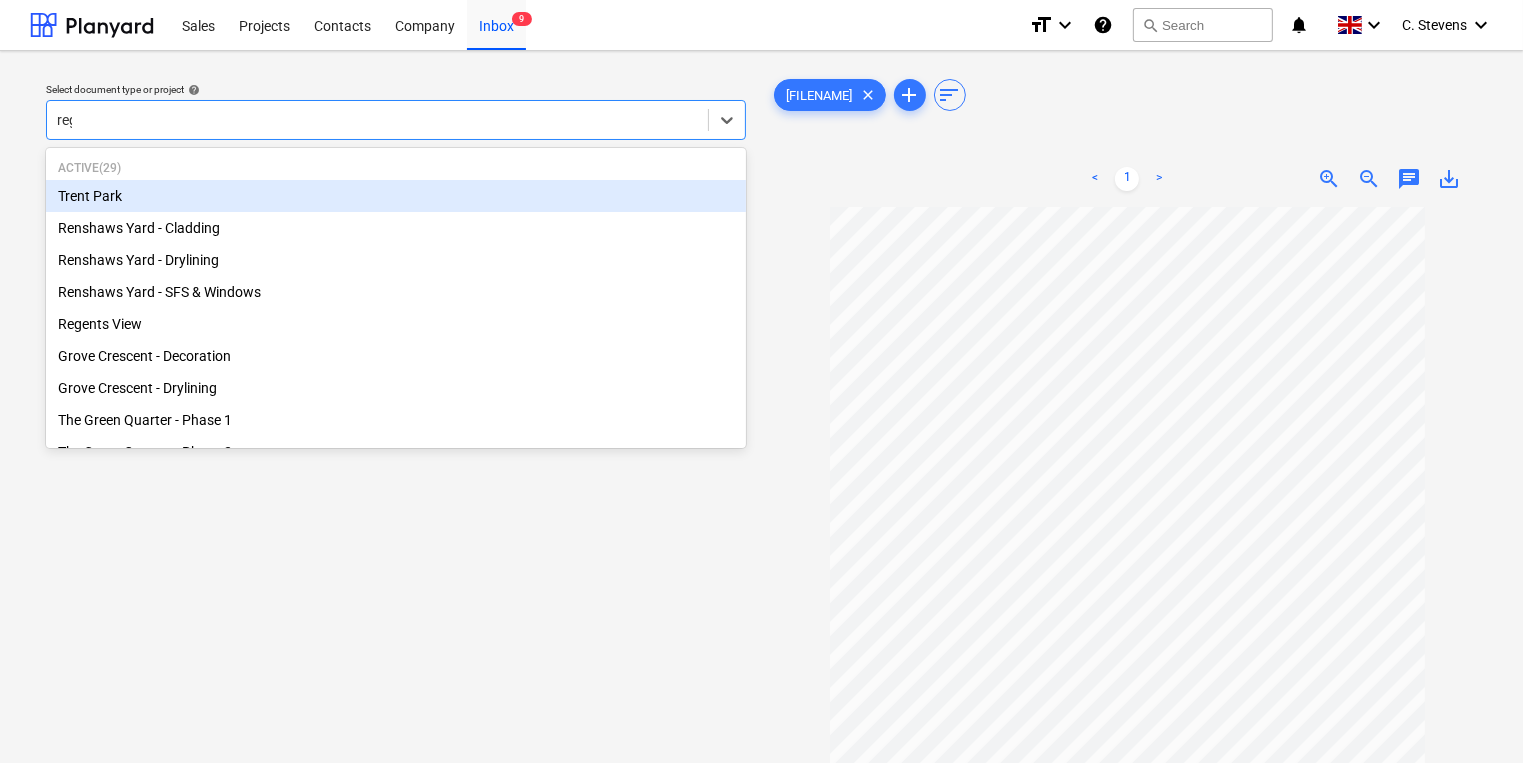 type on "rege" 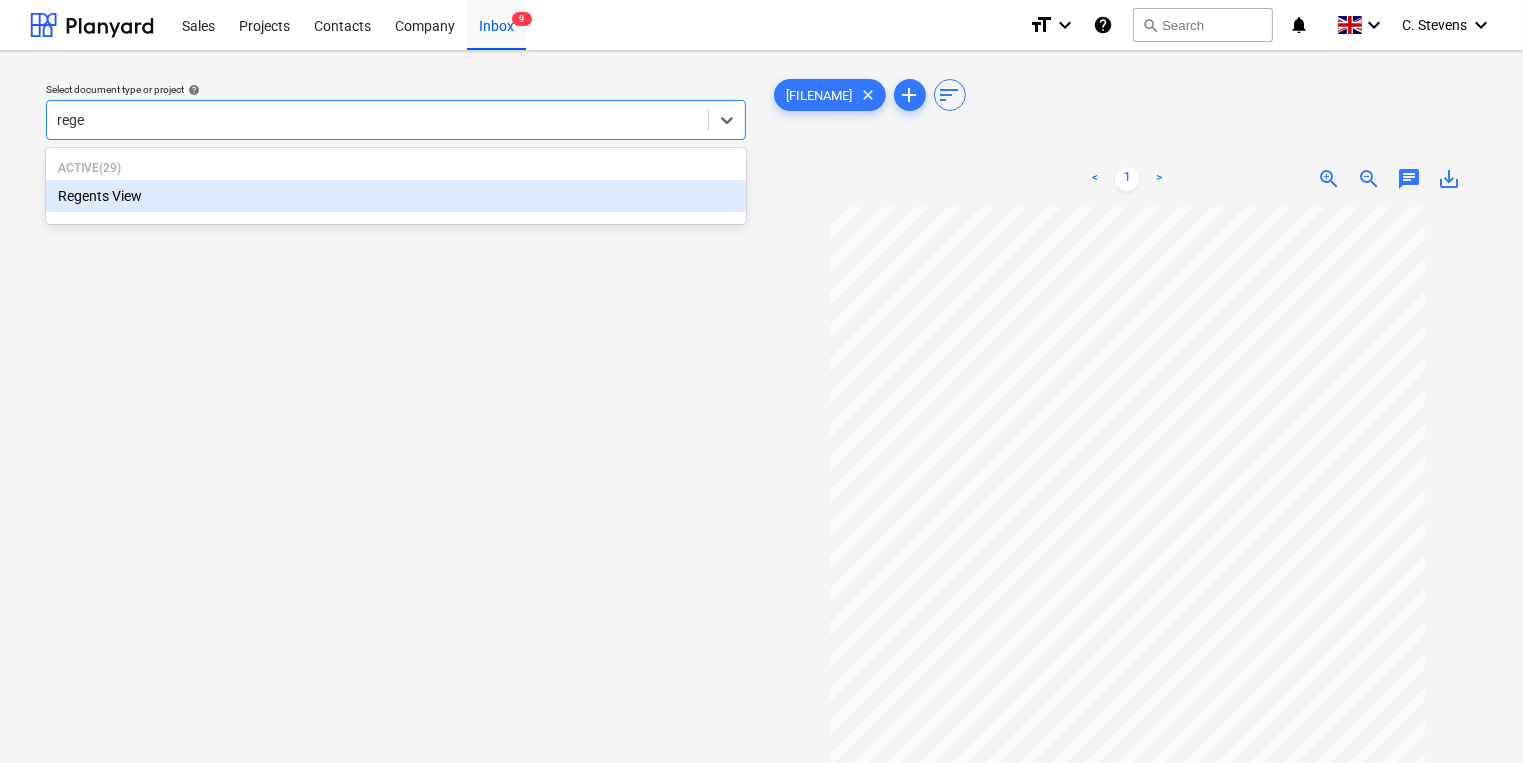 type 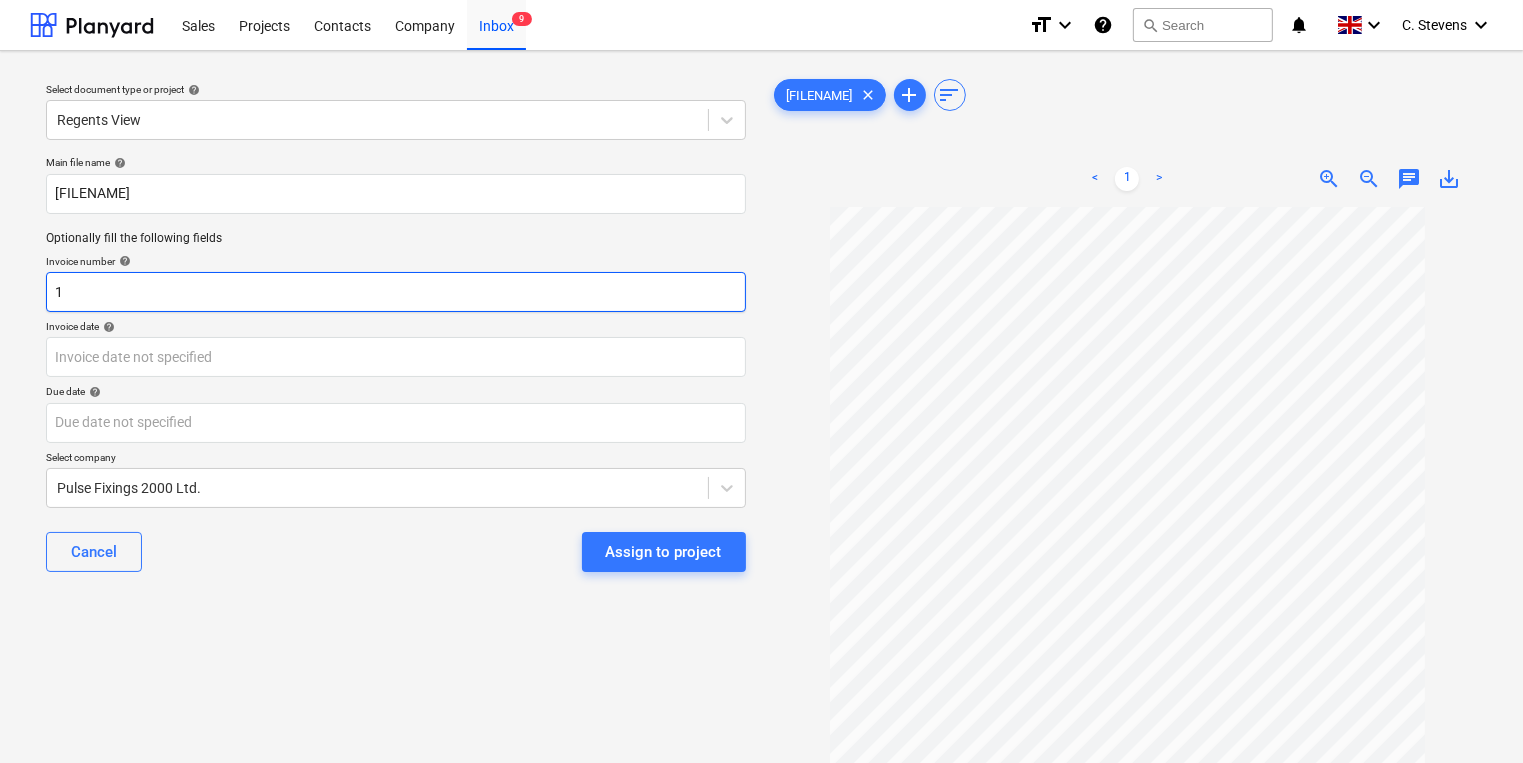click on "1" at bounding box center (396, 292) 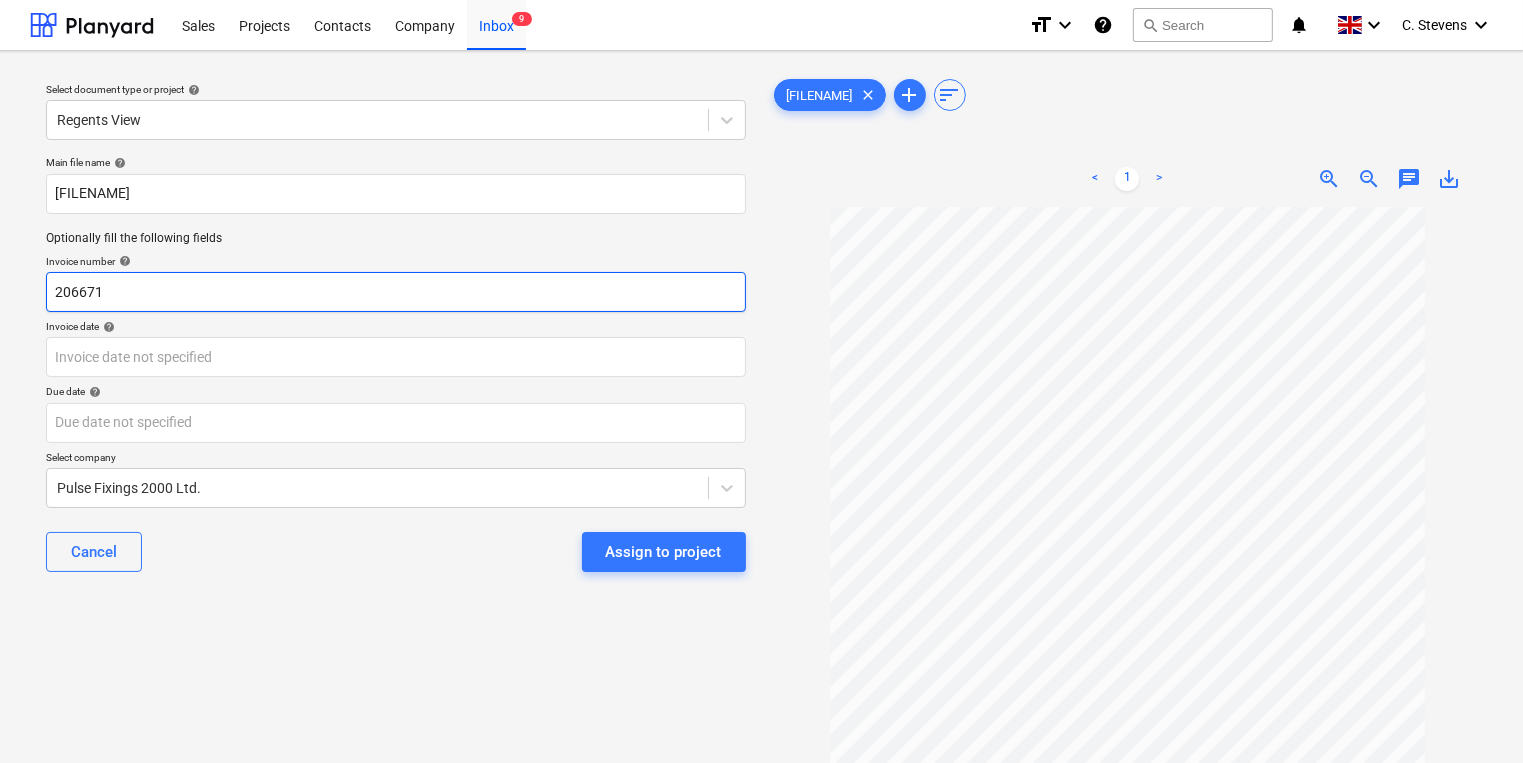 type on "206671" 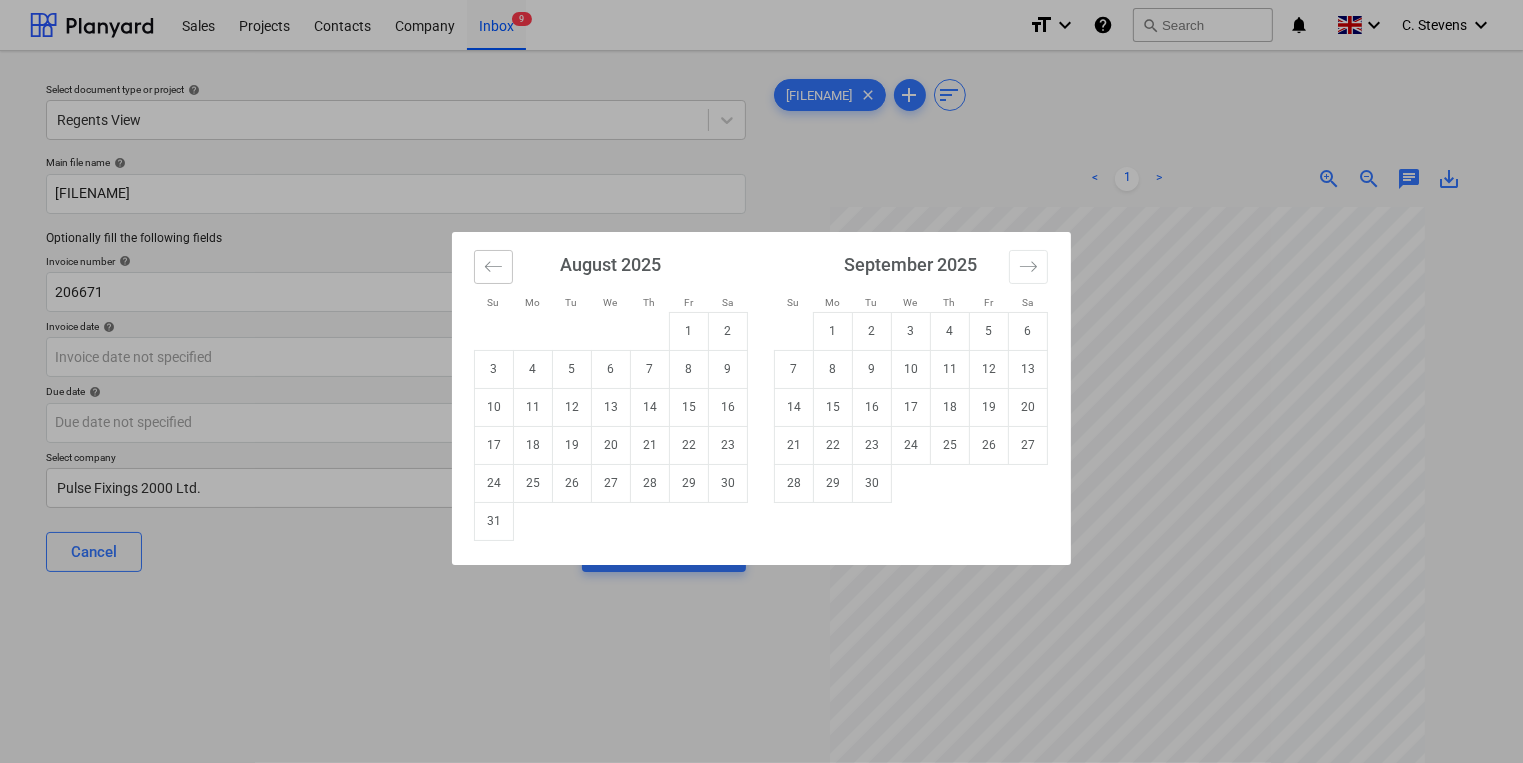 click 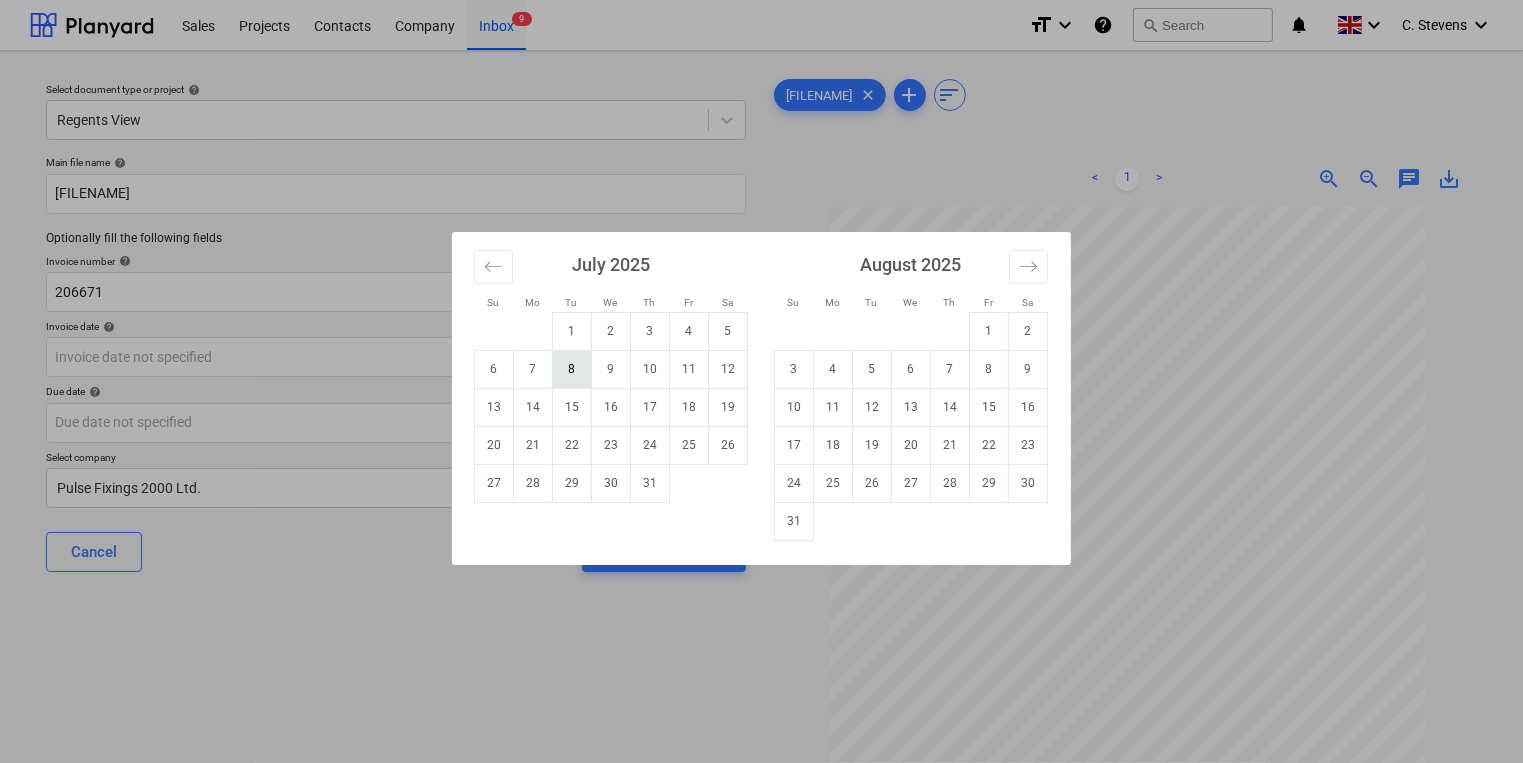click on "8" at bounding box center [572, 369] 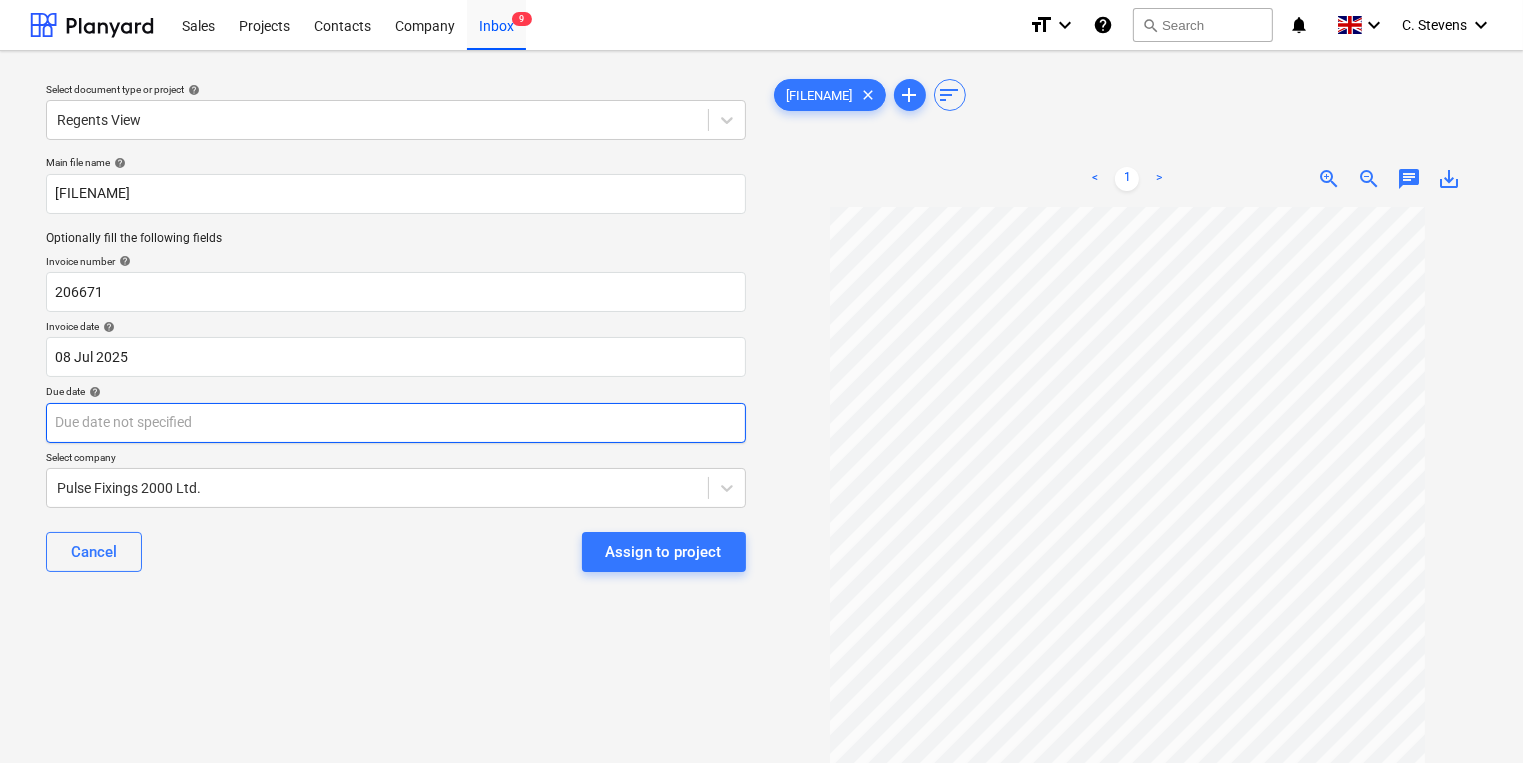 click on "Sales Projects Contacts Company Inbox 9 format_size keyboard_arrow_down help search Search notifications 0 keyboard_arrow_down [NAME] keyboard_arrow_down Select document type or project help Regents View Main file name help [FILENAME] Optionally fill the following fields Invoice number help 206671 Invoice date help 08 Jul 2025 08.07.2025 Press the down arrow key to interact with the calendar and
select a date. Press the question mark key to get the keyboard shortcuts for changing dates. Due date help Press the down arrow key to interact with the calendar and
select a date. Press the question mark key to get the keyboard shortcuts for changing dates. Select company Pulse Fixings 2000 Ltd.   Cancel Assign to project [FILENAME] clear add sort < 1 > zoom_in zoom_out chat 0 save_alt" at bounding box center (761, 381) 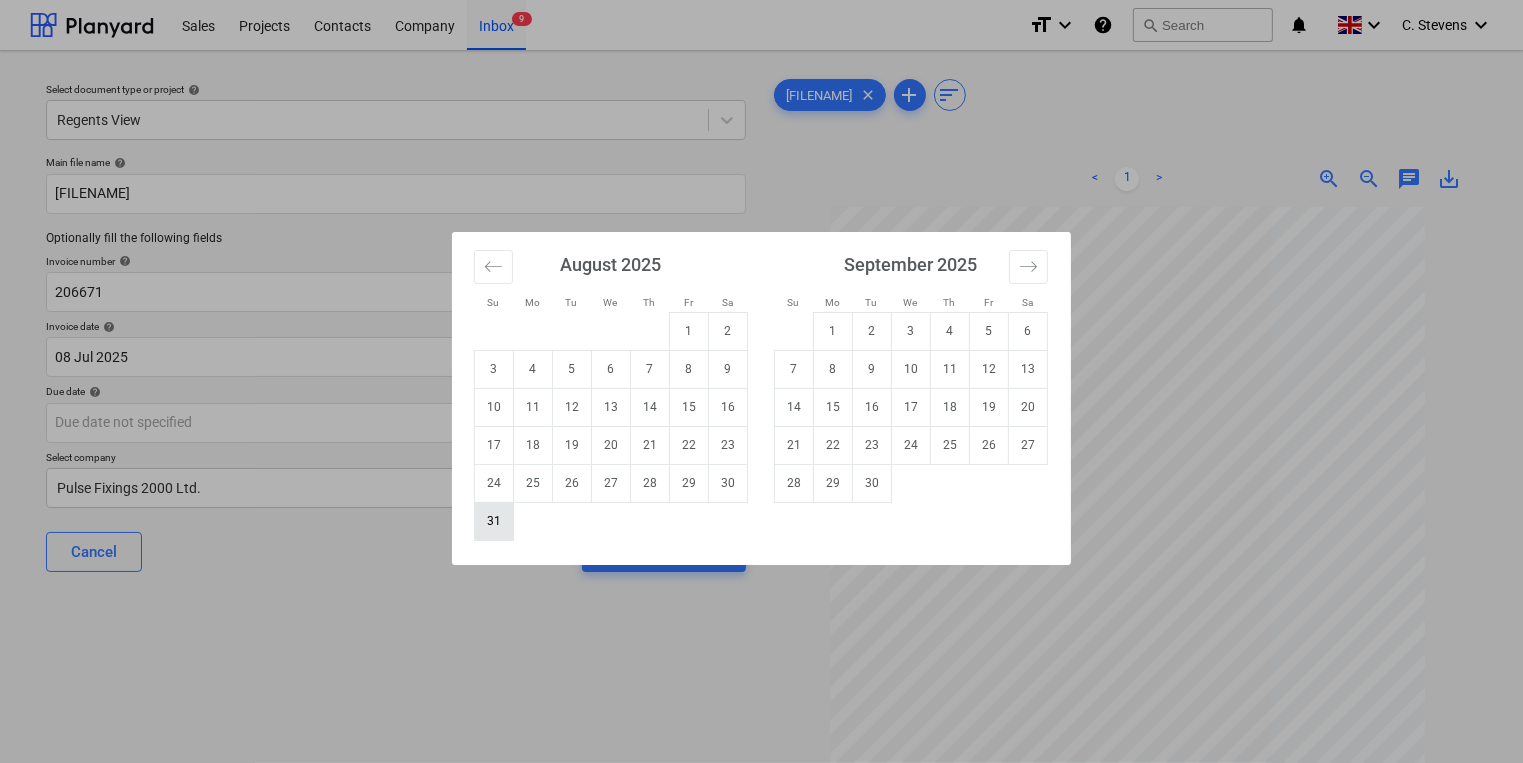 click on "31" at bounding box center (494, 521) 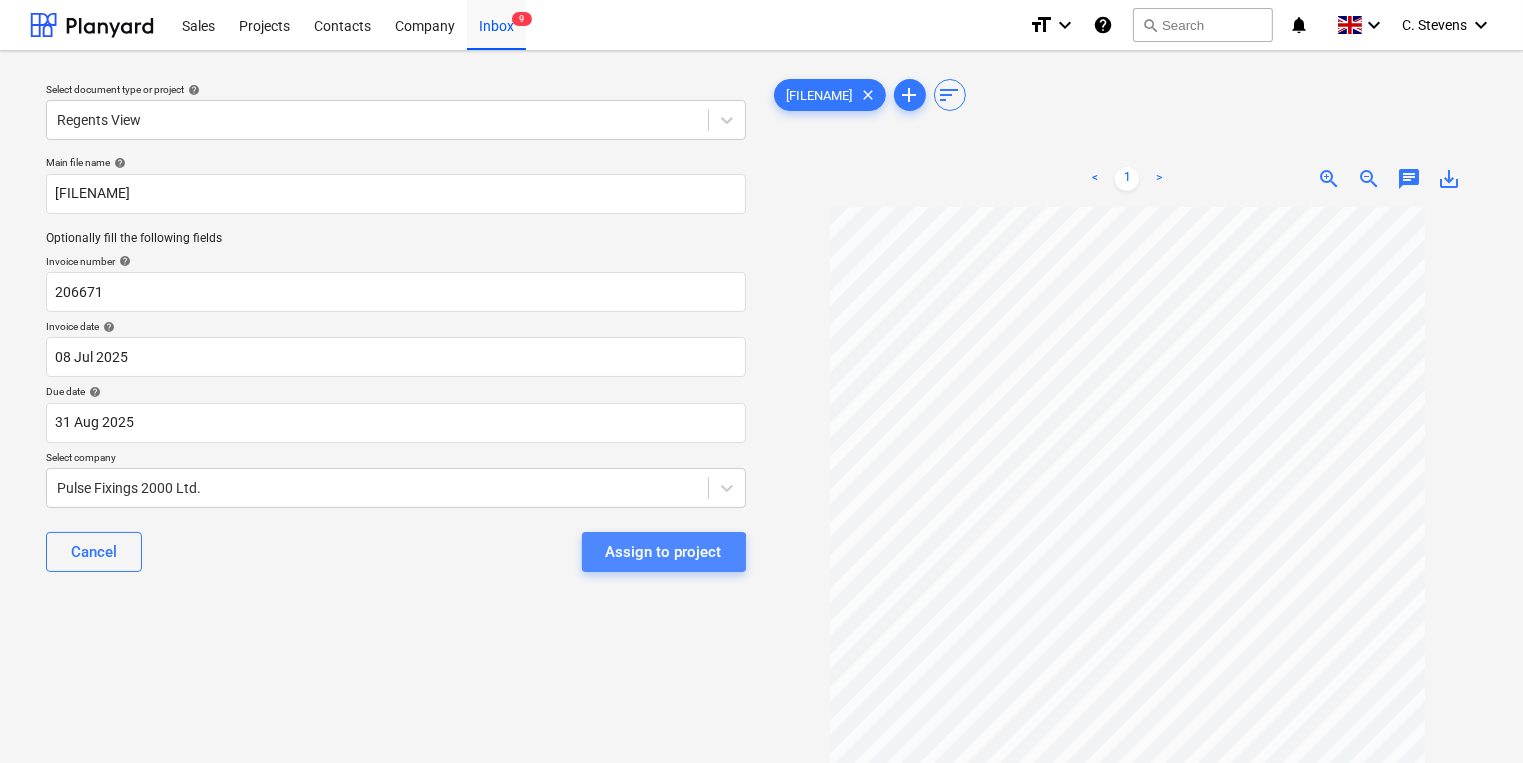 click on "Assign to project" at bounding box center [664, 552] 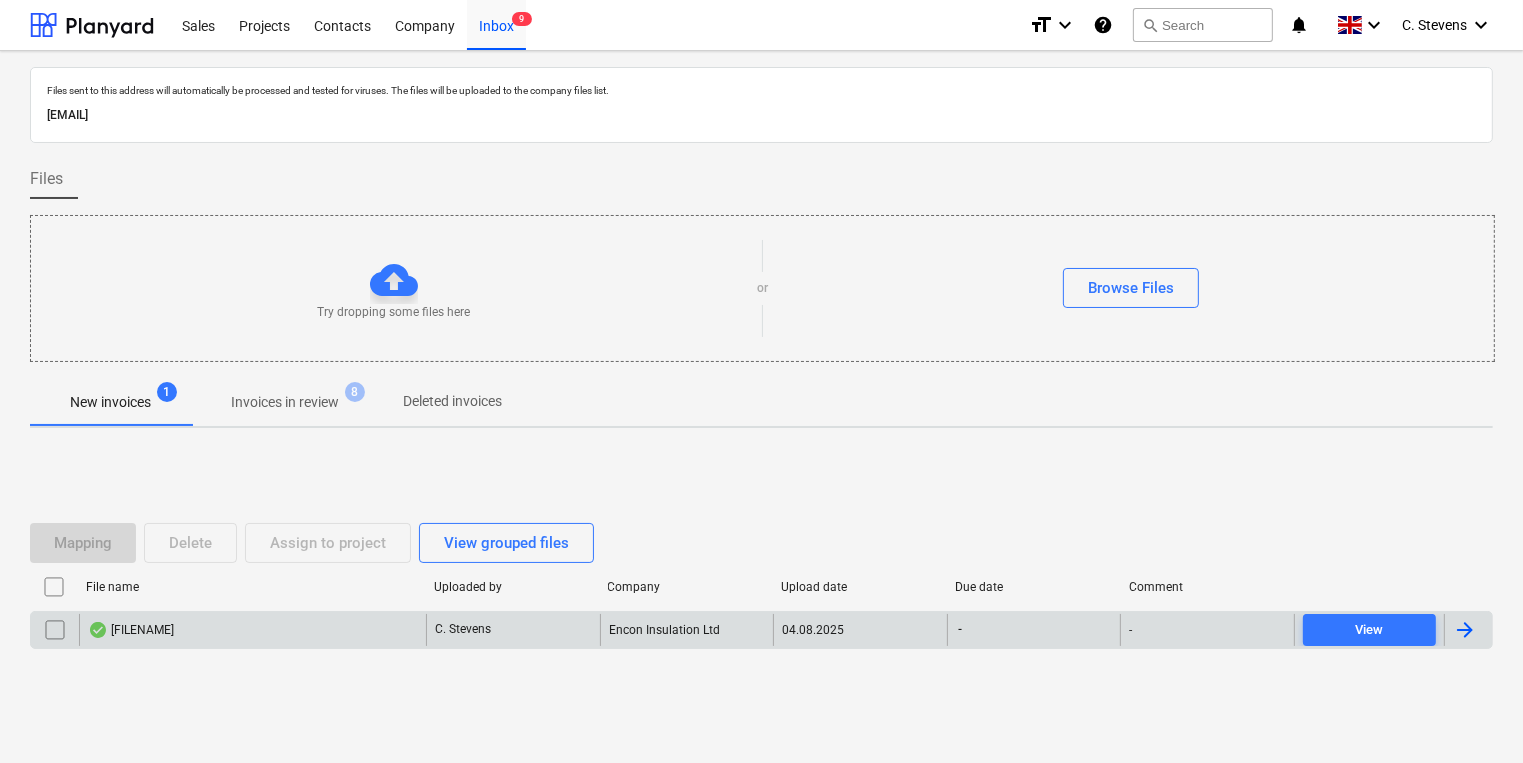 click on "[FILENAME]" at bounding box center [252, 630] 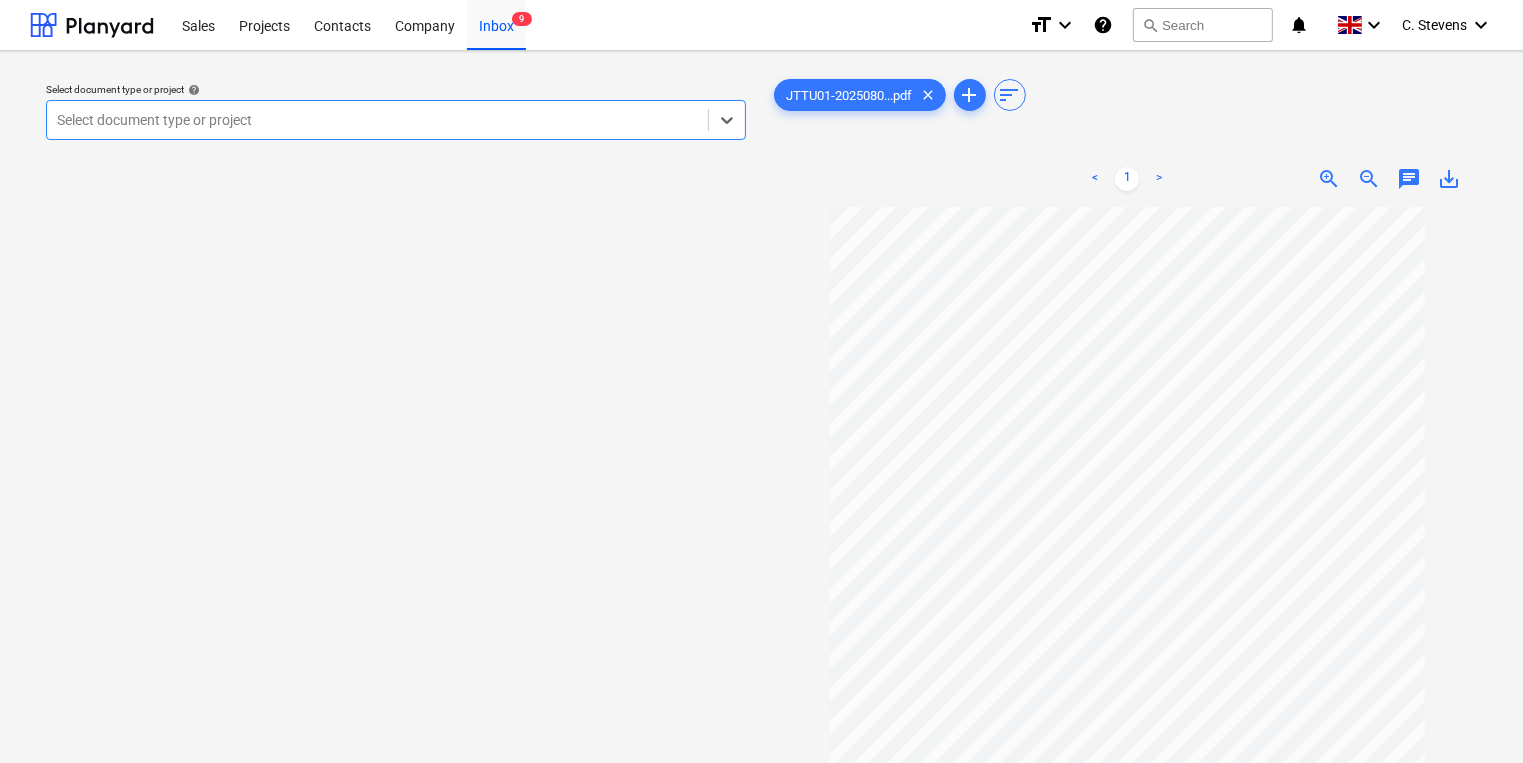 click at bounding box center [377, 120] 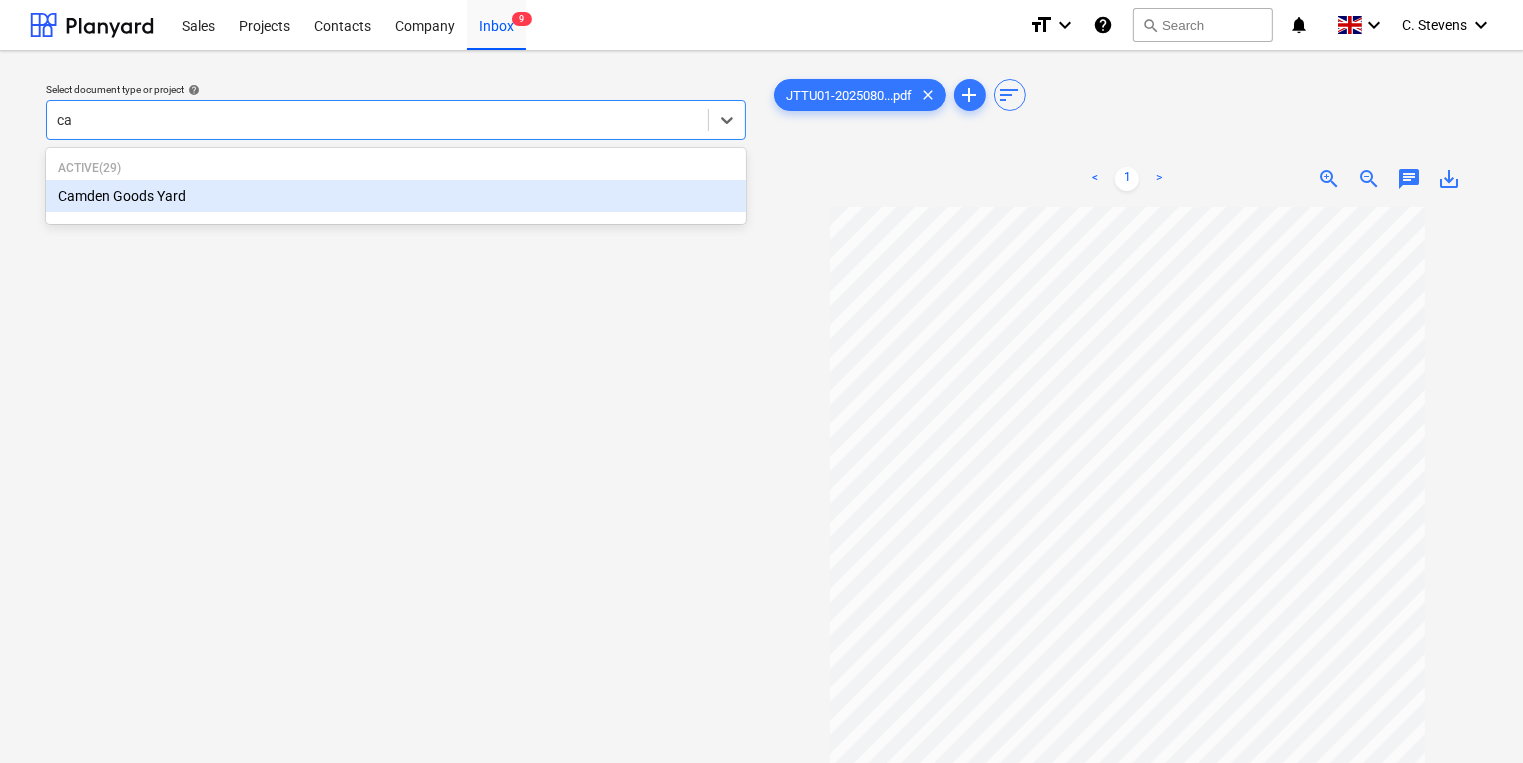 type on "cam" 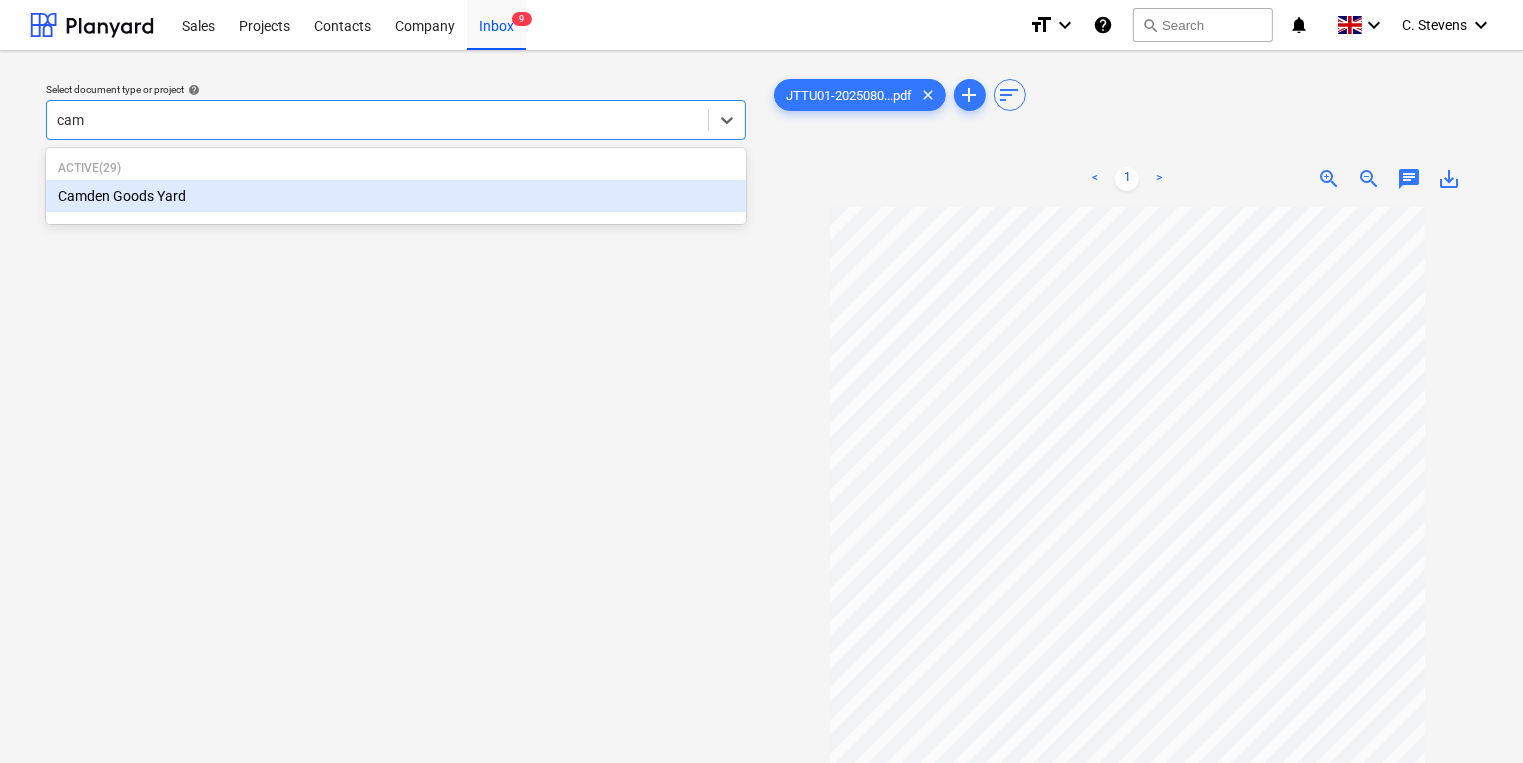 type 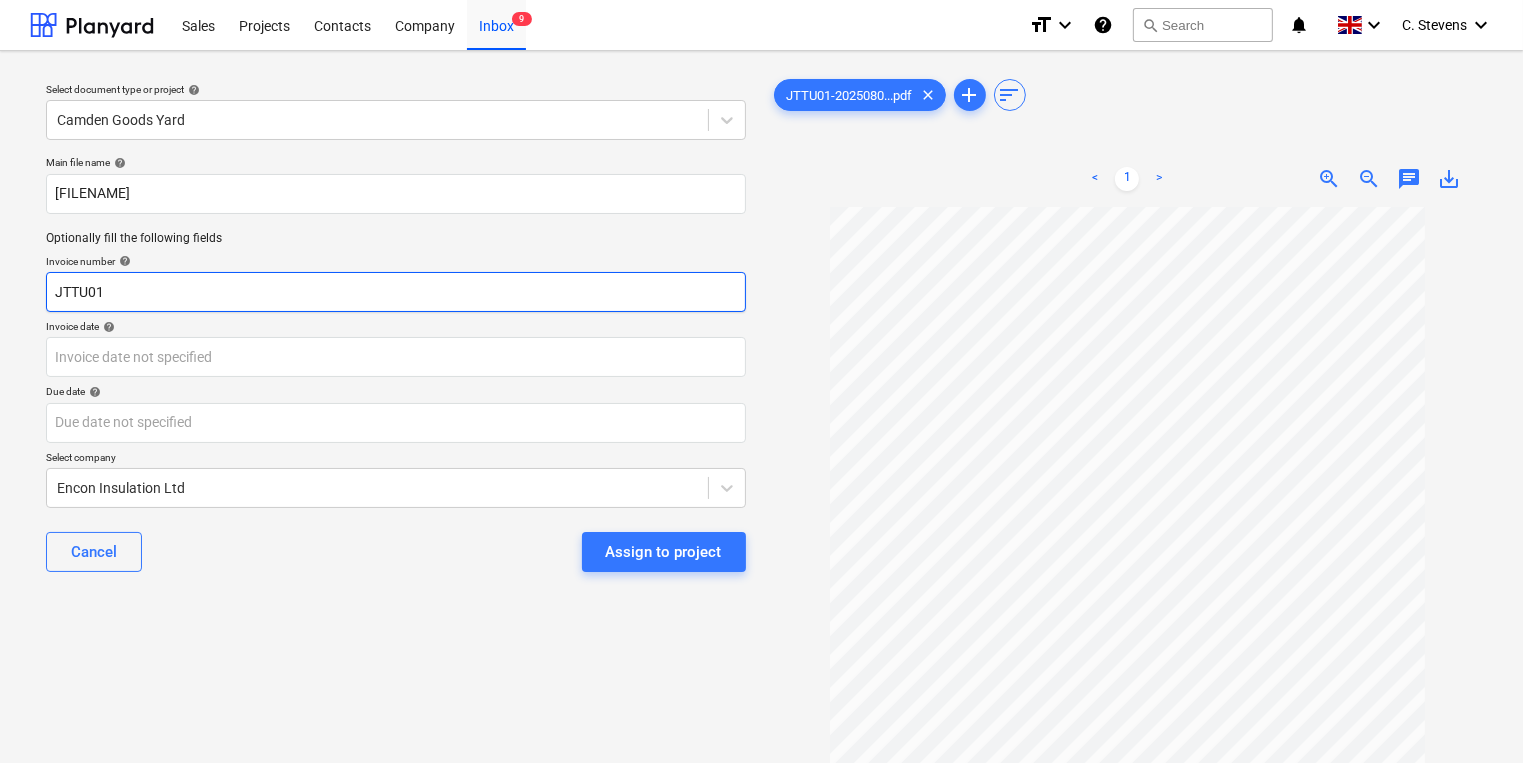 drag, startPoint x: 124, startPoint y: 294, endPoint x: -40, endPoint y: 291, distance: 164.02744 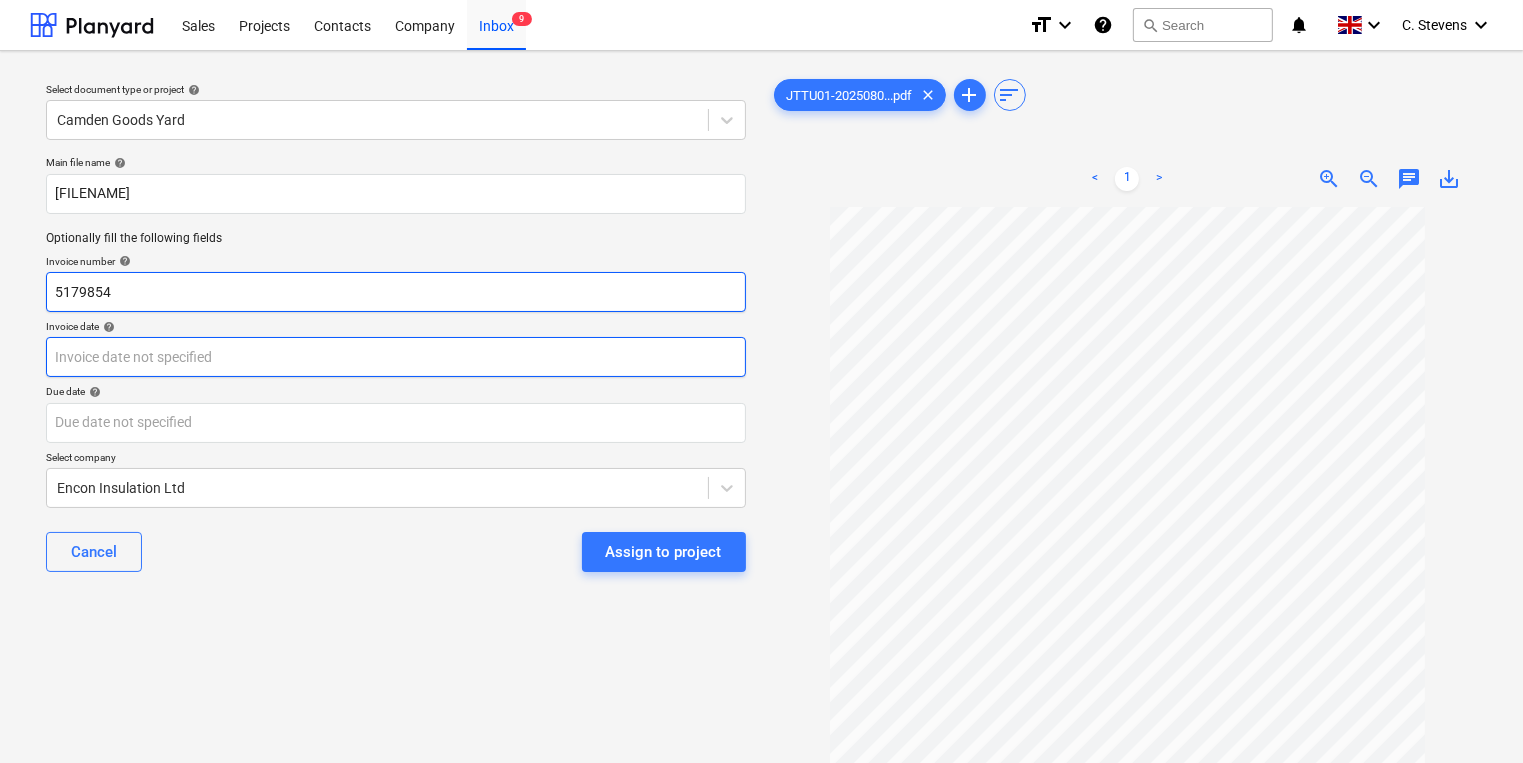 type on "5179854" 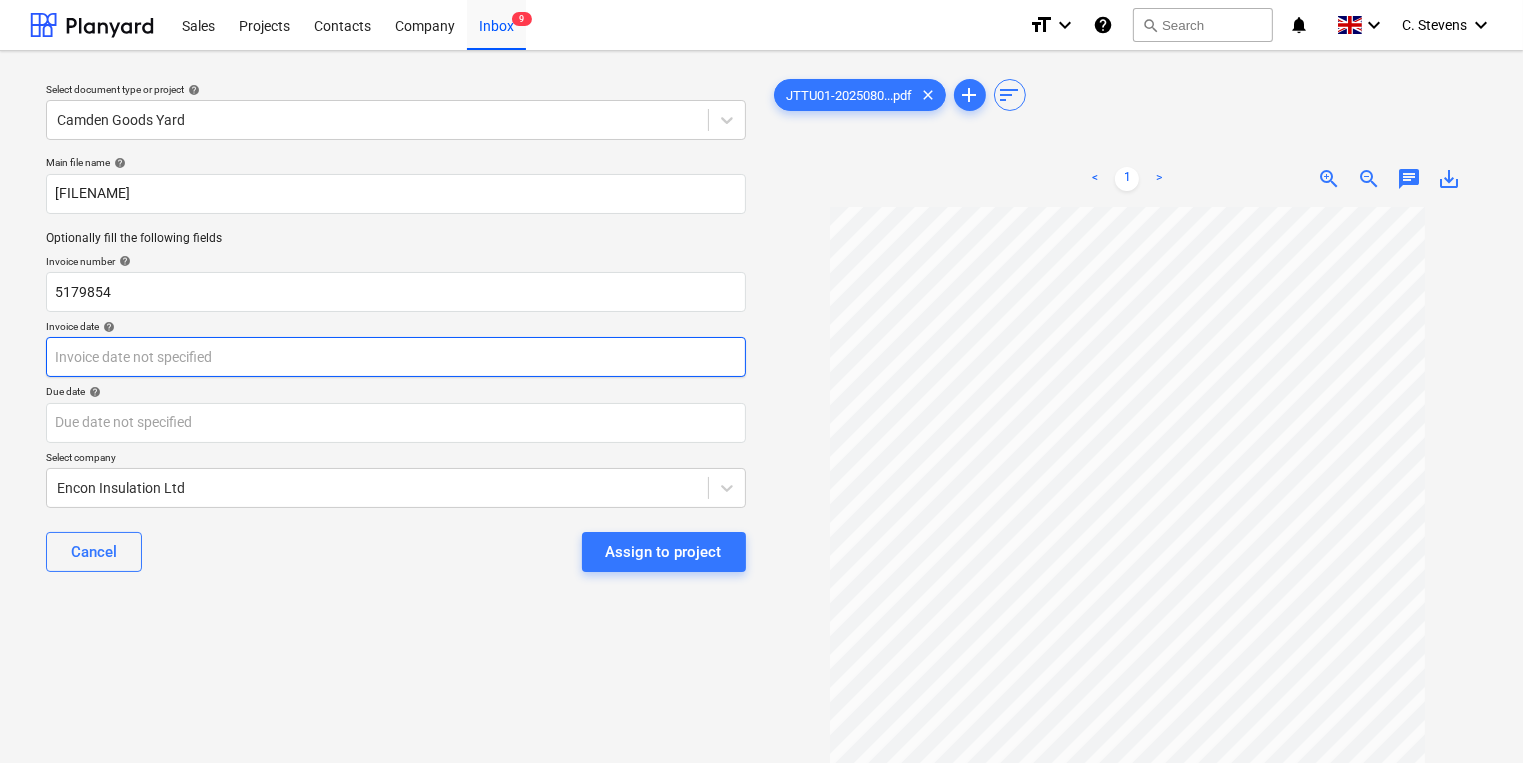 click on "Sales Projects Contacts Company Inbox 9 format_size keyboard_arrow_down help search Search notifications 0 keyboard_arrow_down [NAME] keyboard_arrow_down Select document type or project help Camden Goods Yard Main file name help [FILENAME] Optionally fill the following fields Invoice number help 5179854 Invoice date help Press the down arrow key to interact with the calendar and
select a date. Press the question mark key to get the keyboard shortcuts for changing dates. Due date help Press the down arrow key to interact with the calendar and
select a date. Press the question mark key to get the keyboard shortcuts for changing dates. Select company Encon Insulation Ltd   Cancel Assign to project [FILENAME] clear add sort < 1 > zoom_in zoom_out chat 0 save_alt" at bounding box center [761, 381] 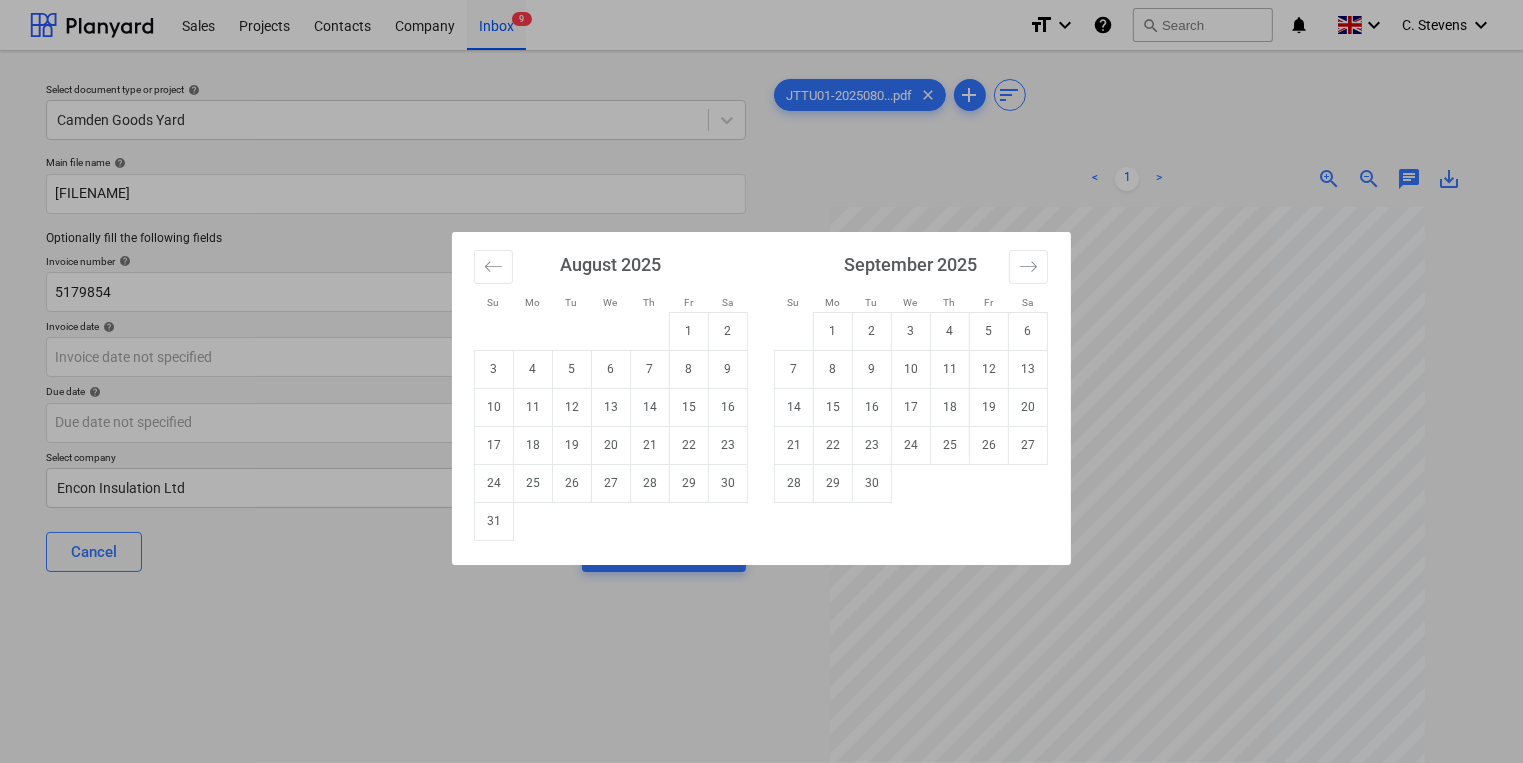 click on "1" at bounding box center (689, 331) 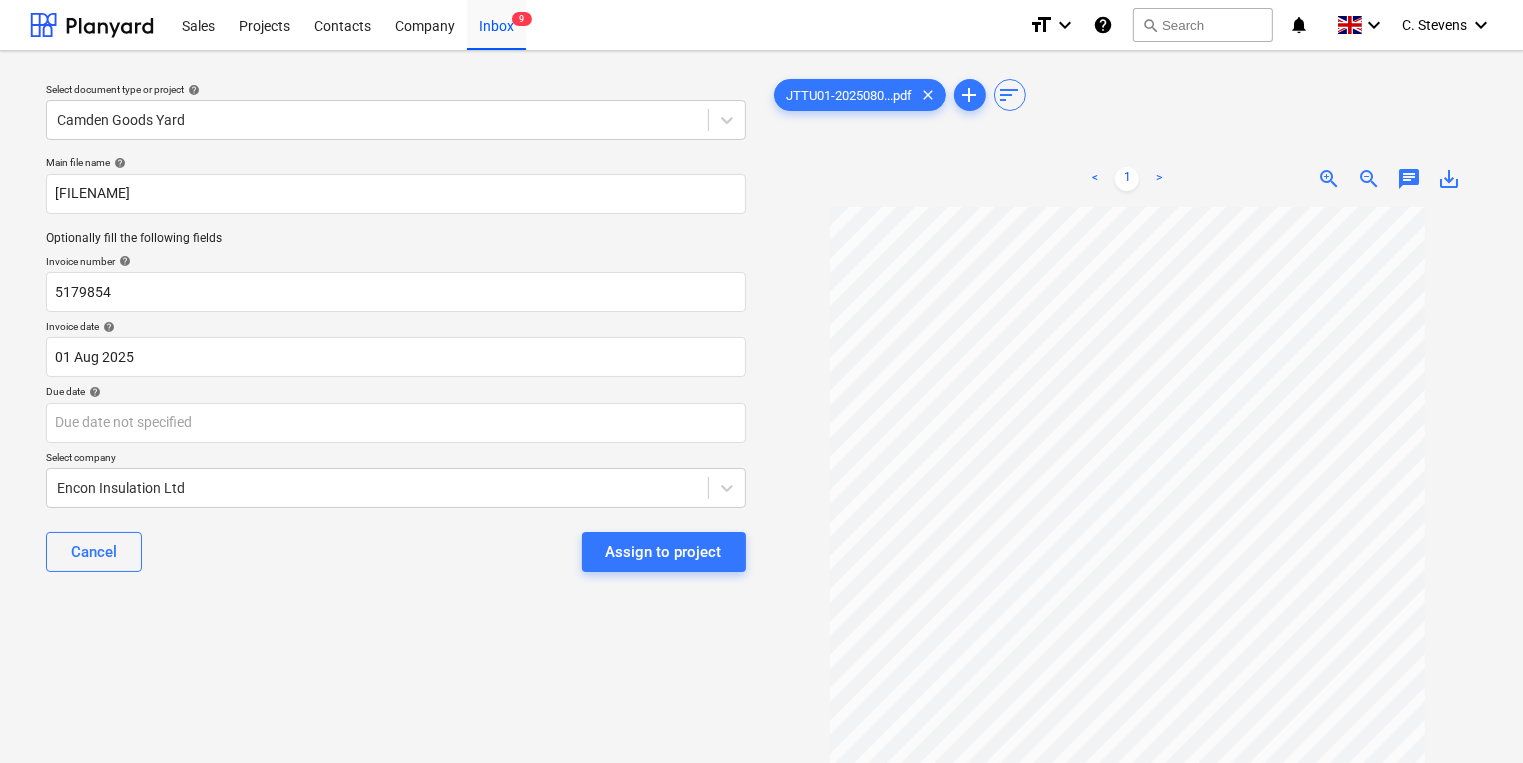 scroll, scrollTop: 138, scrollLeft: 0, axis: vertical 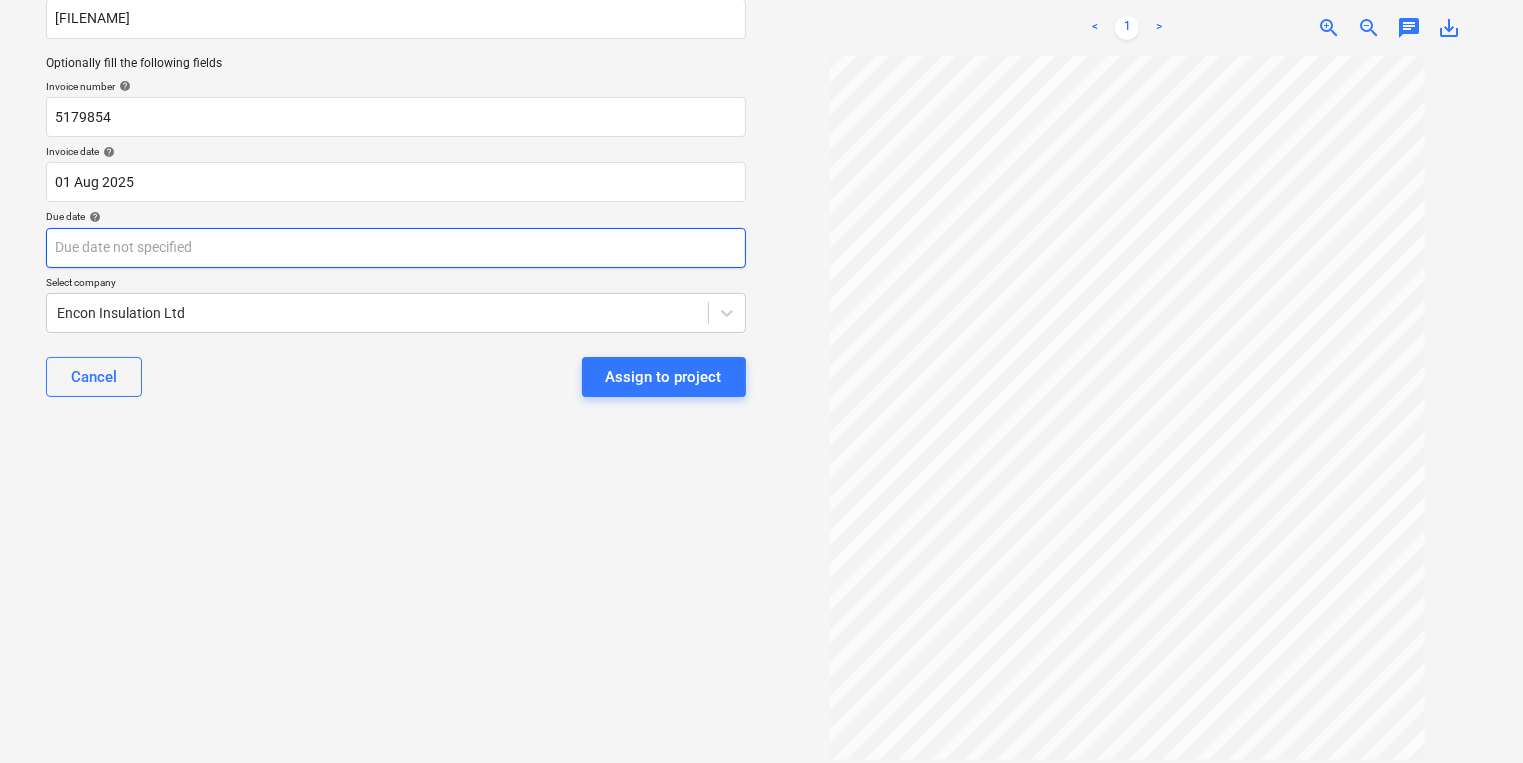 click on "Sales Projects Contacts Company Inbox 9 format_size keyboard_arrow_down help search Search notifications 0 keyboard_arrow_down [NAME] keyboard_arrow_down Select document type or project help Camden Goods Yard Main file name help [FILENAME] Optionally fill the following fields Invoice number help 5179854 Invoice date help 01 Aug 2025 01.08.2025 Press the down arrow key to interact with the calendar and
select a date. Press the question mark key to get the keyboard shortcuts for changing dates. Due date help Press the down arrow key to interact with the calendar and
select a date. Press the question mark key to get the keyboard shortcuts for changing dates. Select company Encon Insulation Ltd   Cancel Assign to project [FILENAME] clear add sort < 1 > zoom_in zoom_out chat 0 save_alt" at bounding box center [761, 206] 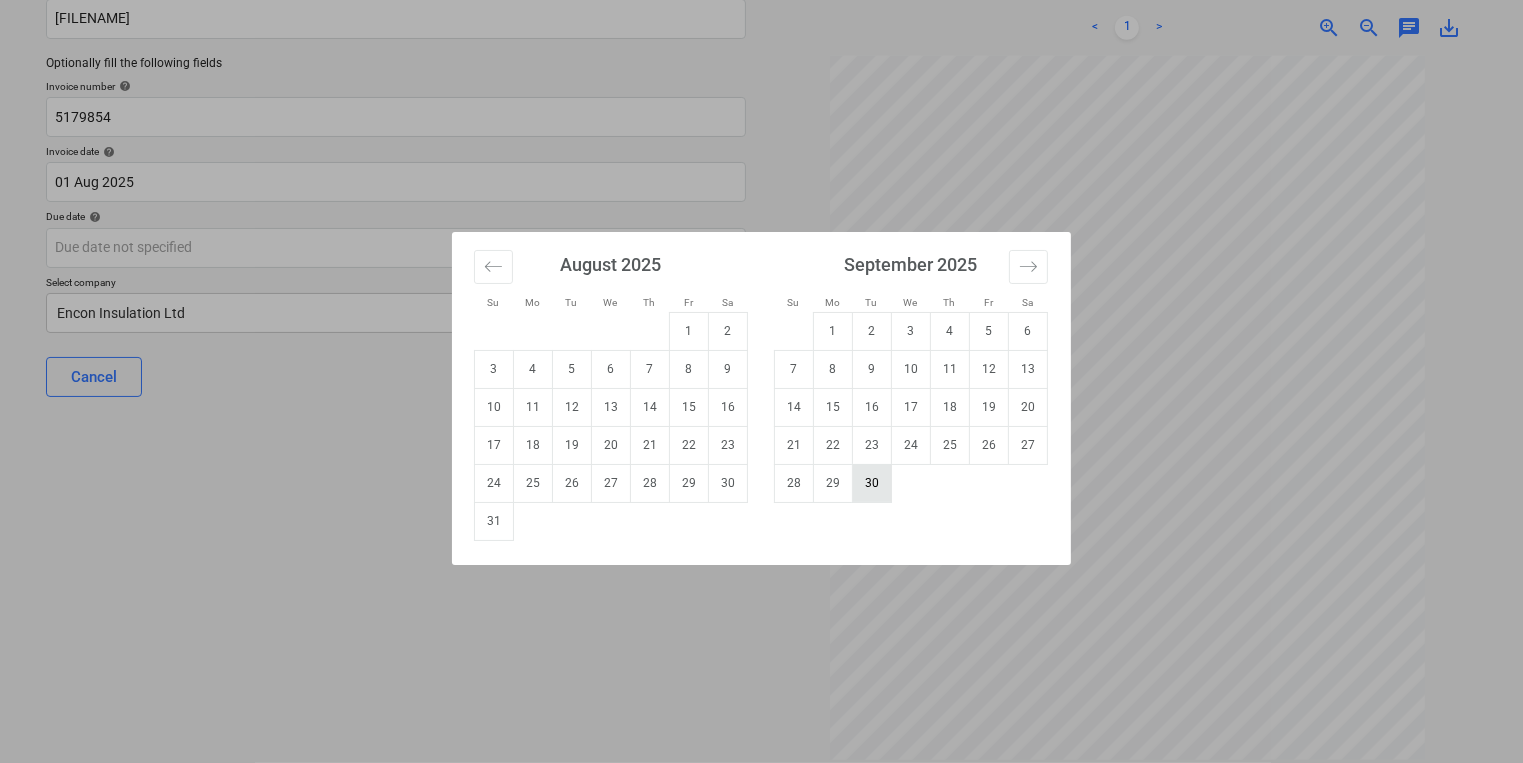click on "30" at bounding box center (872, 483) 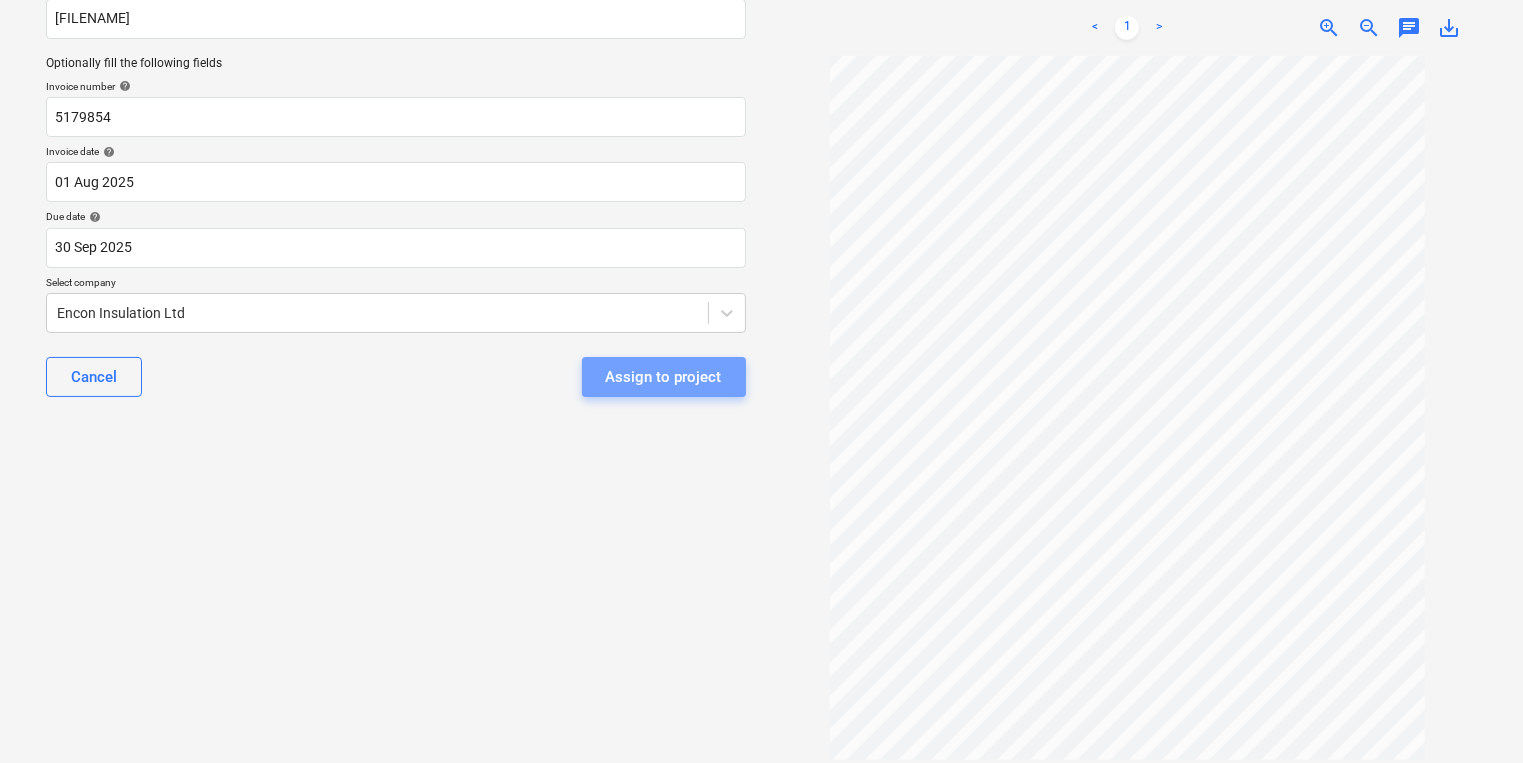 click on "Assign to project" at bounding box center (664, 377) 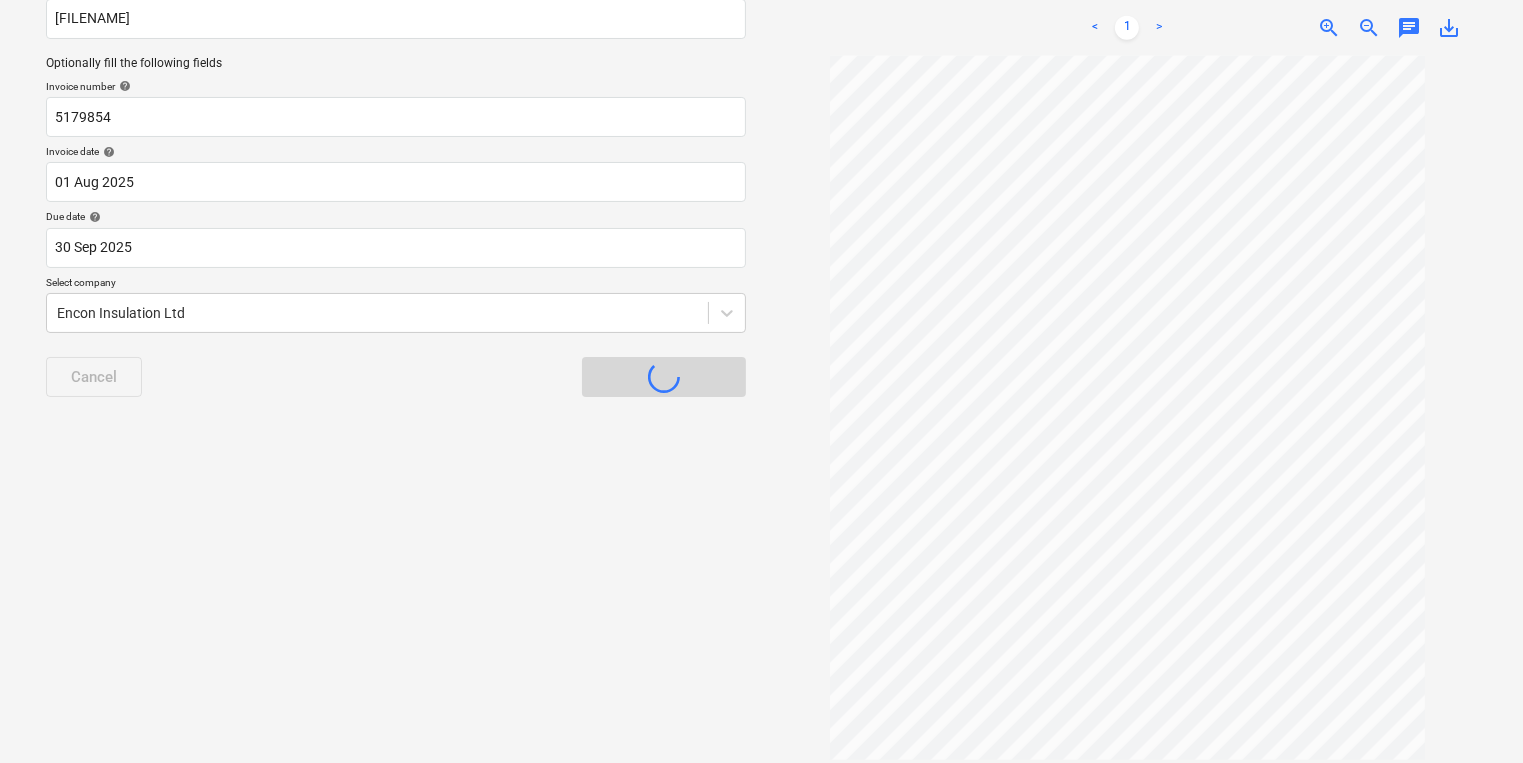 scroll, scrollTop: 11, scrollLeft: 0, axis: vertical 